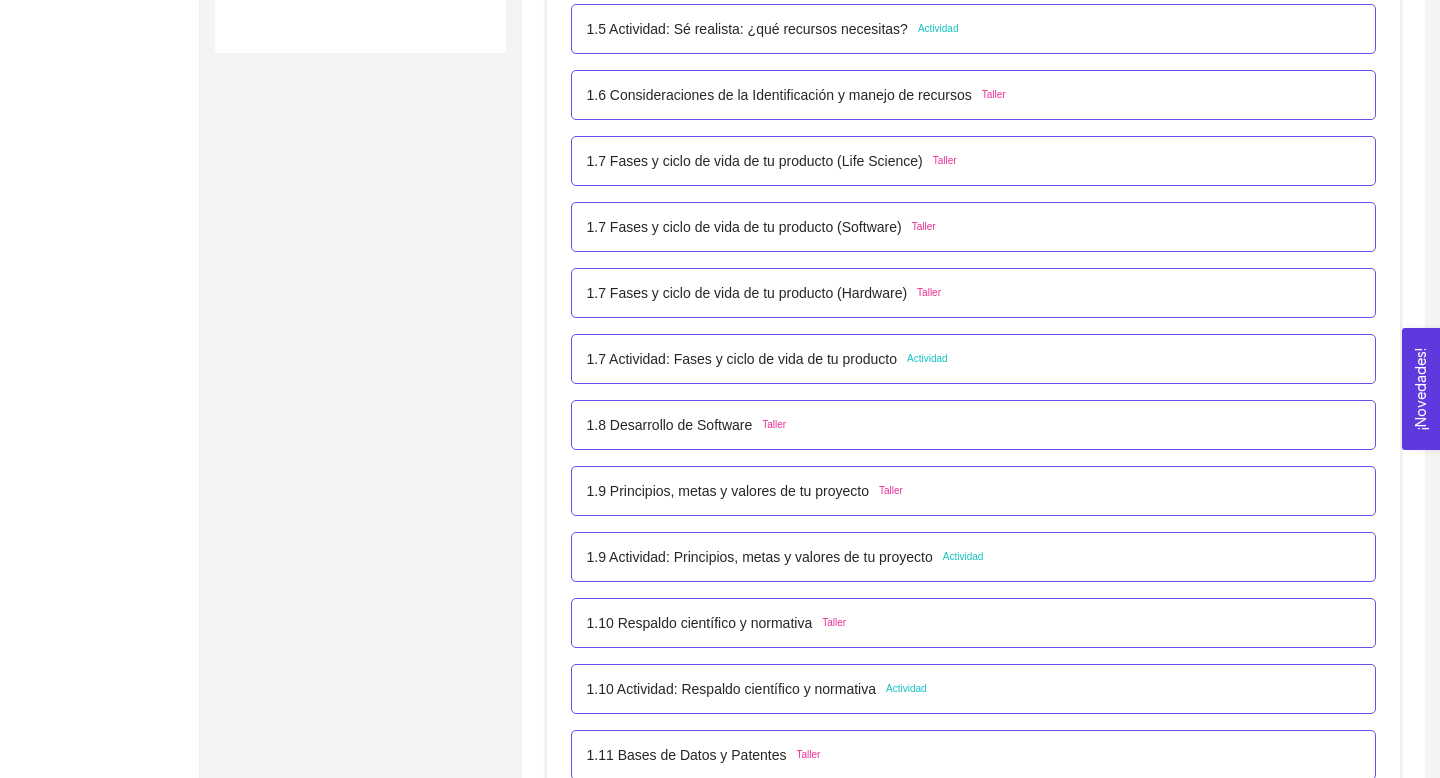 scroll, scrollTop: 917, scrollLeft: 0, axis: vertical 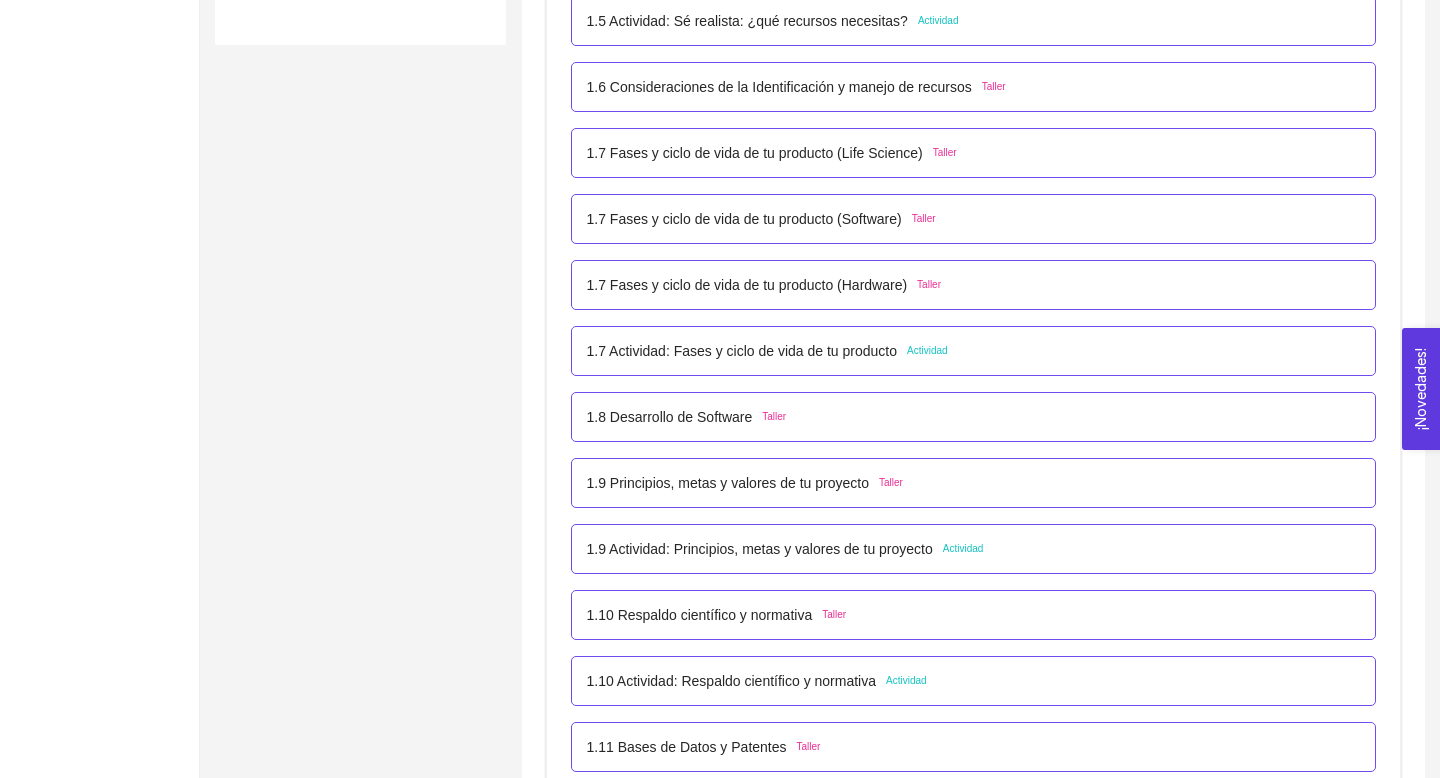 click on "Actividad" at bounding box center (927, 351) 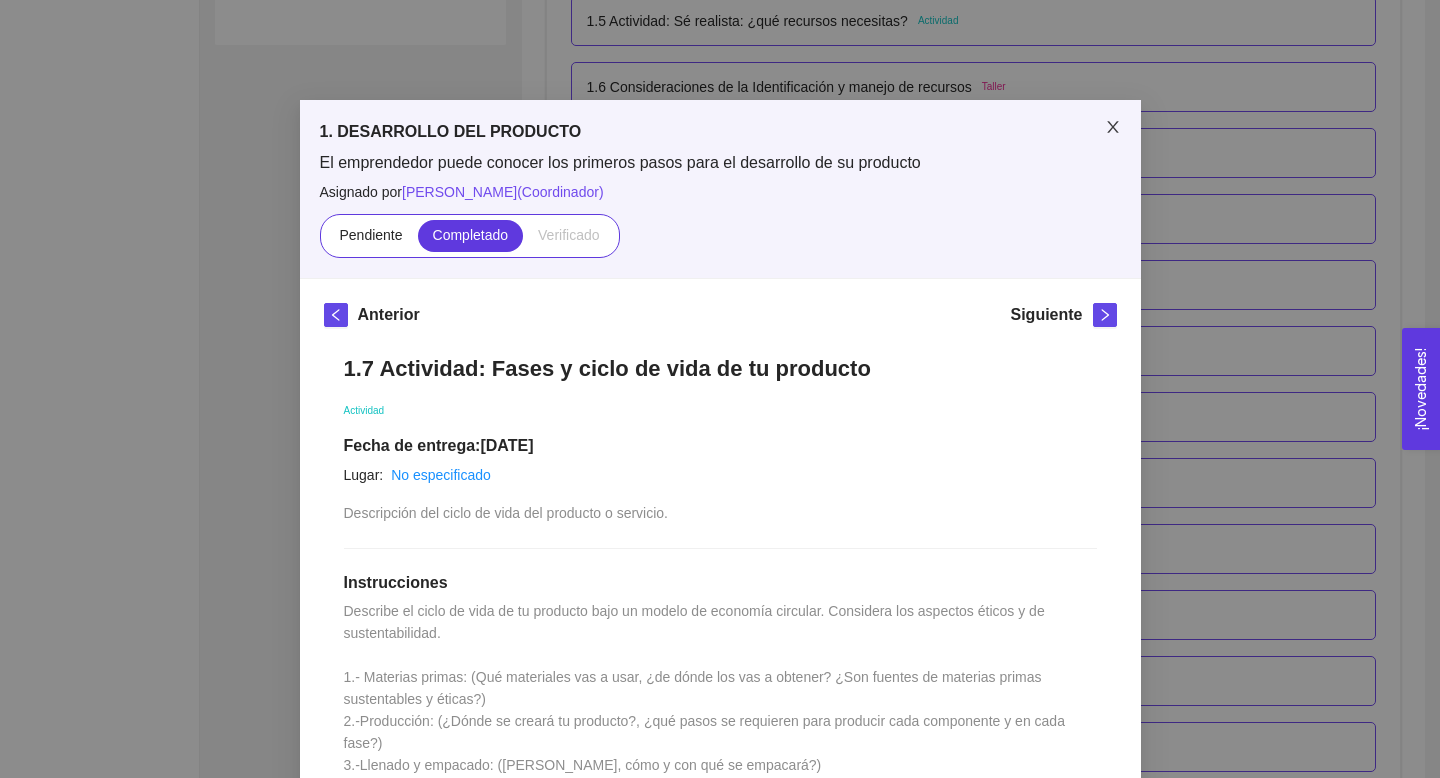 click 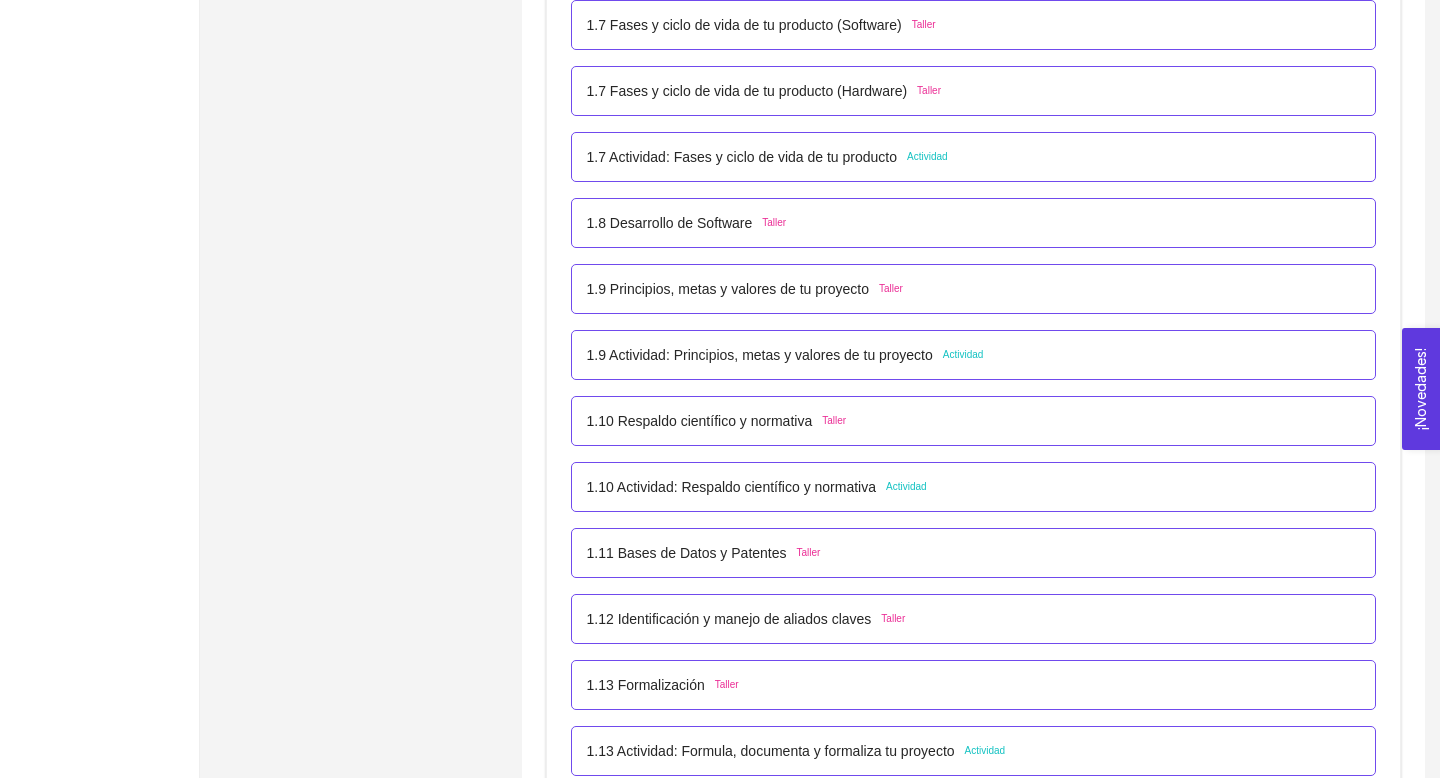 scroll, scrollTop: 1113, scrollLeft: 0, axis: vertical 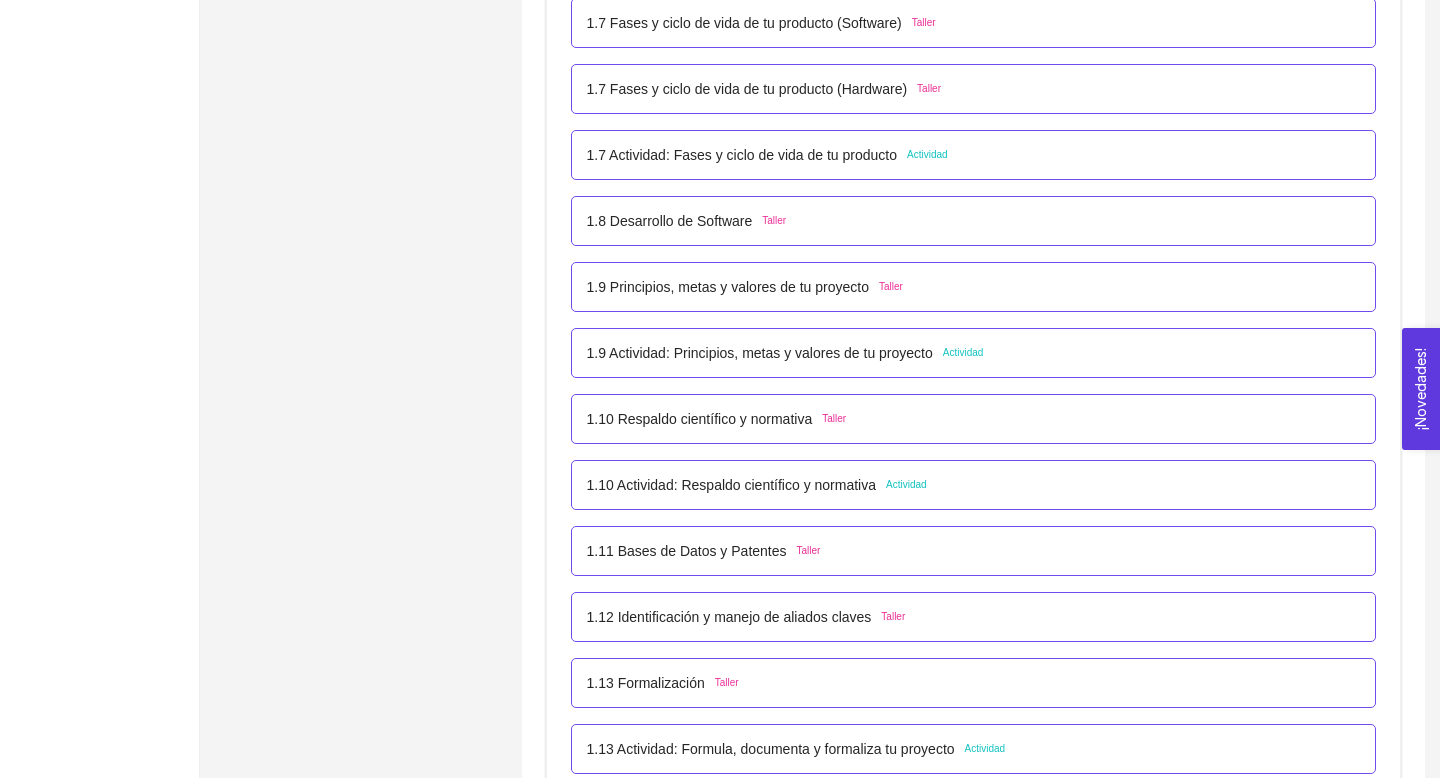 click on "1.8 Desarrollo de Software Taller" at bounding box center (687, 221) 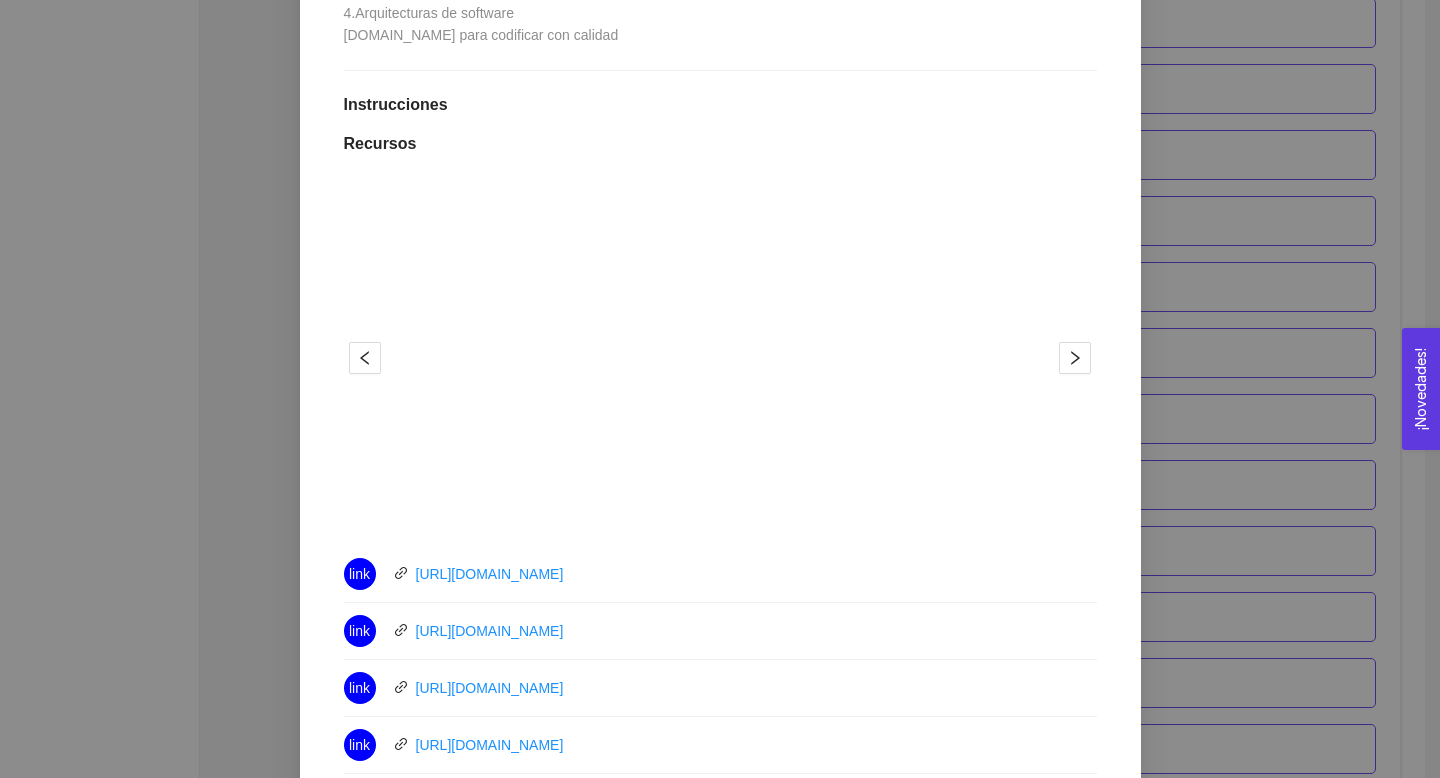 scroll, scrollTop: 592, scrollLeft: 0, axis: vertical 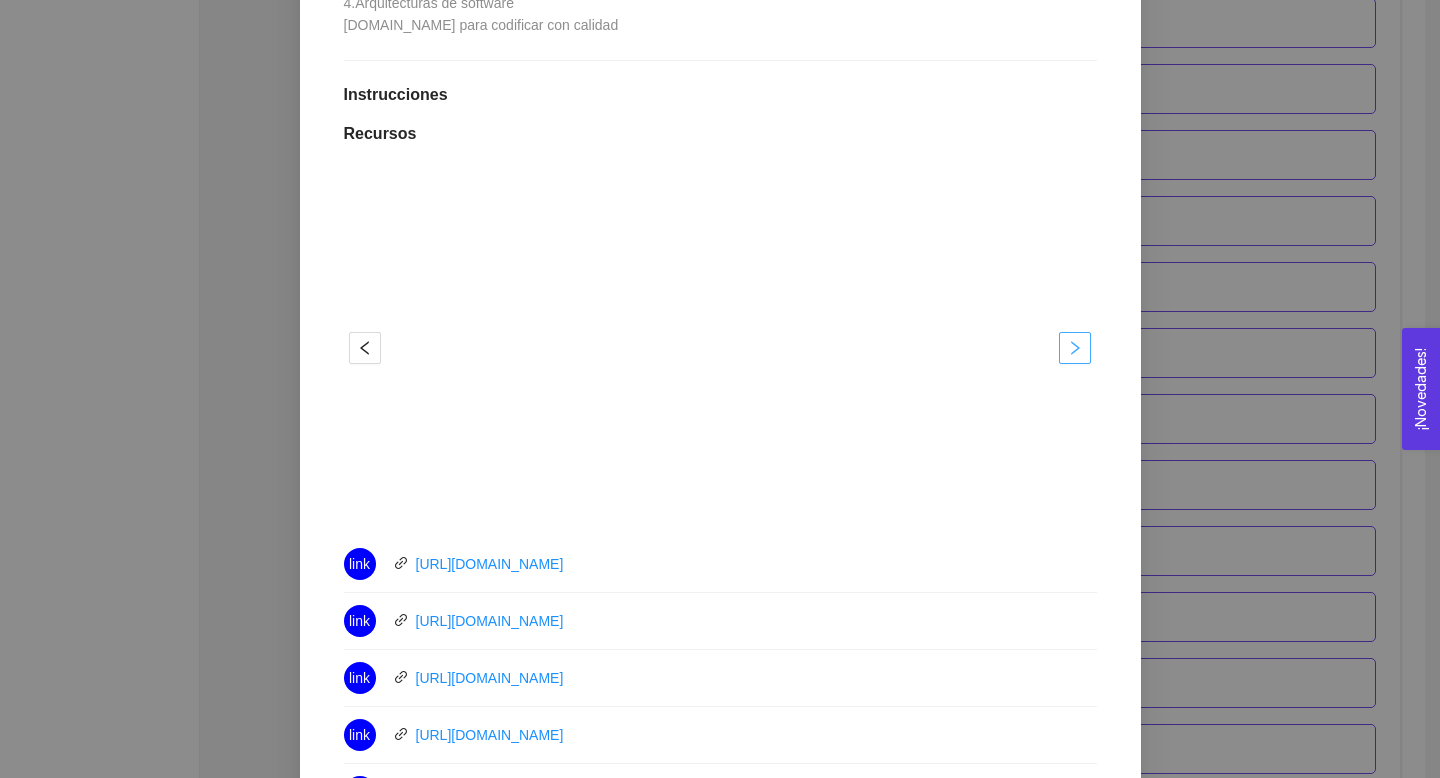 click at bounding box center (1075, 348) 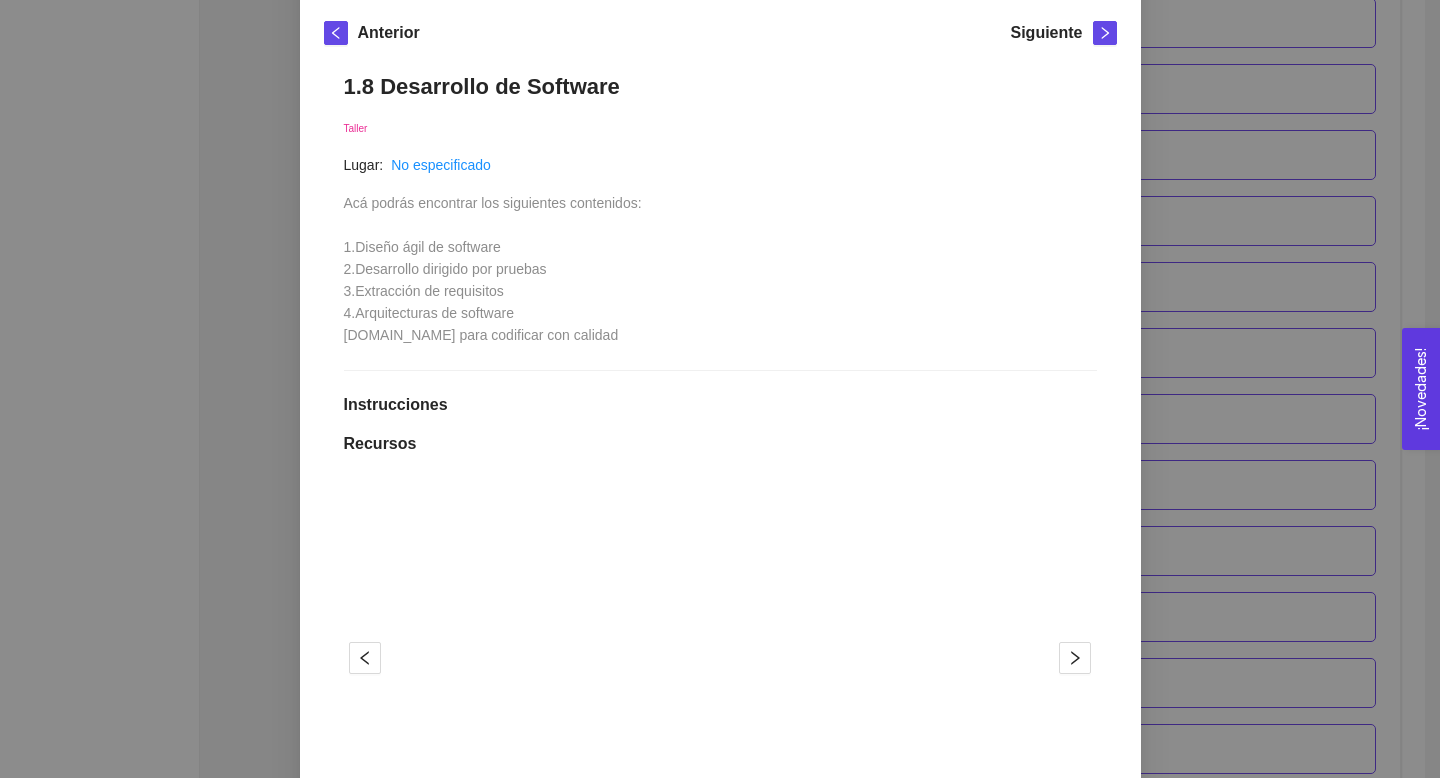 scroll, scrollTop: 0, scrollLeft: 0, axis: both 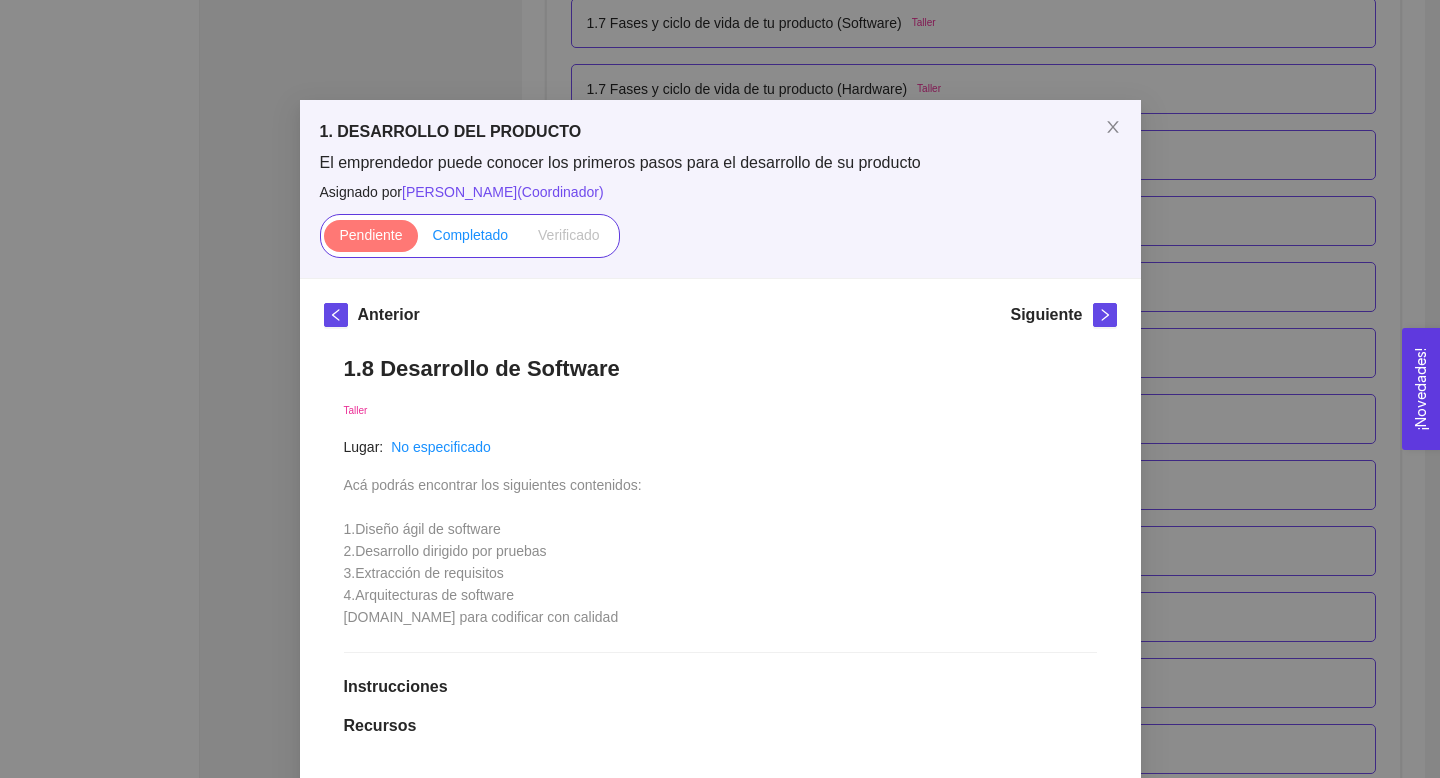 click on "Completado" at bounding box center (471, 236) 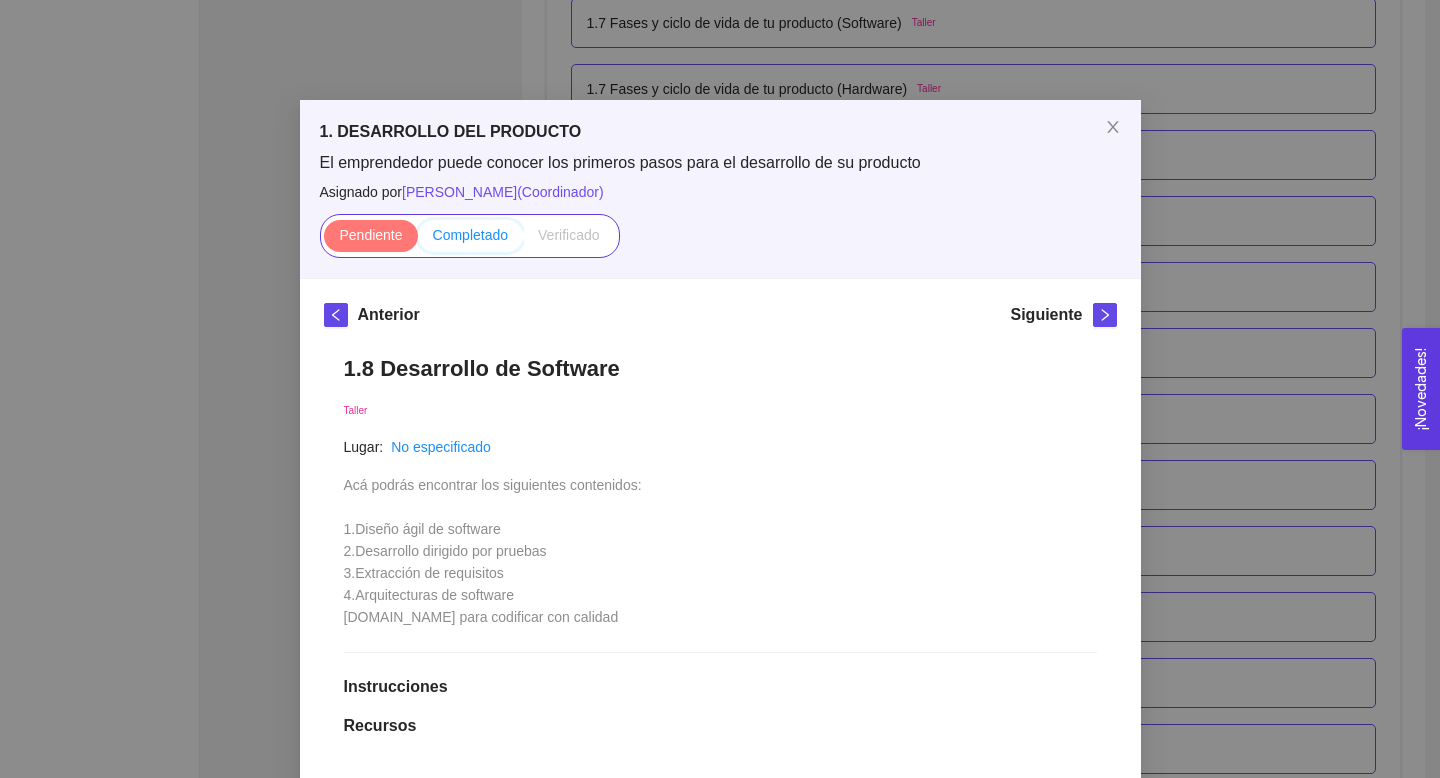 click on "Completado" at bounding box center (418, 240) 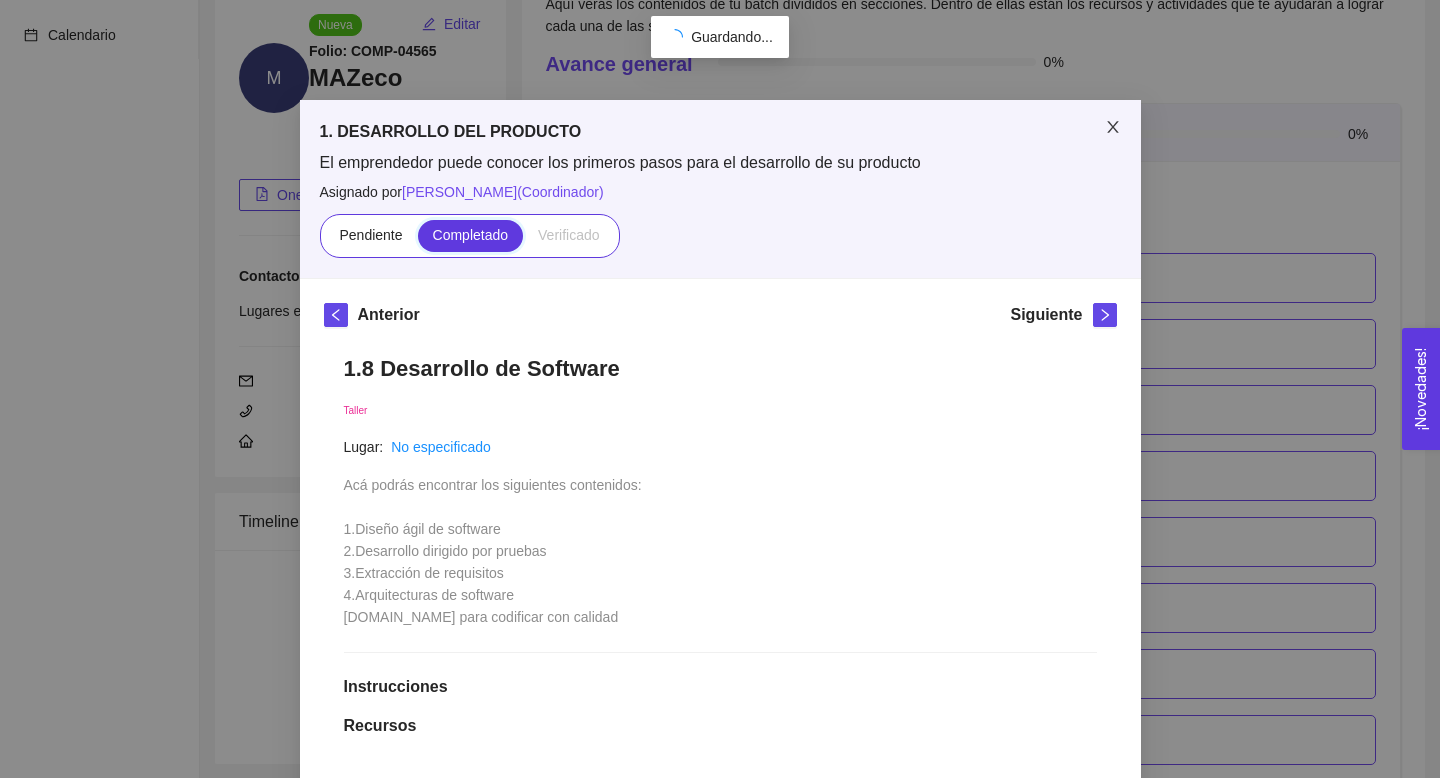 scroll, scrollTop: 1113, scrollLeft: 0, axis: vertical 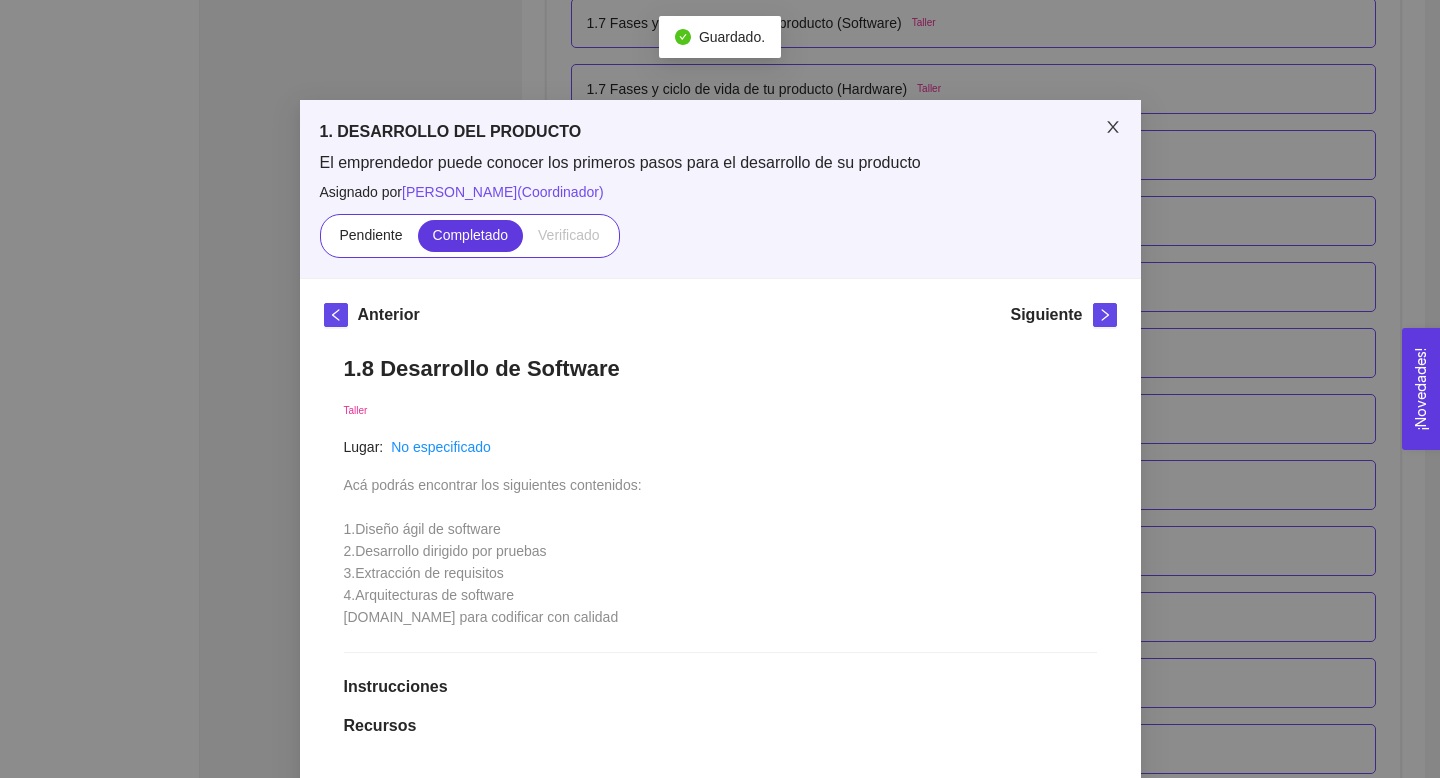 click 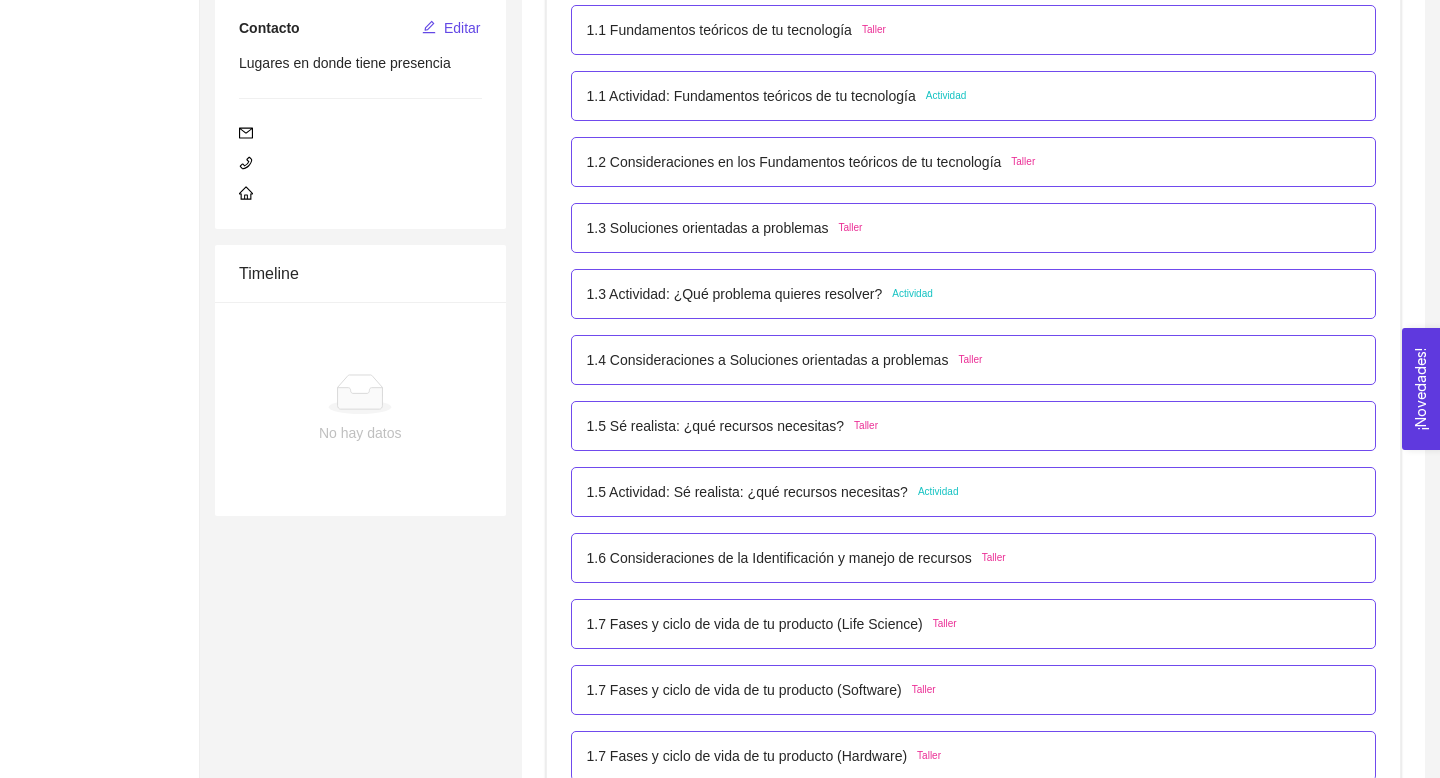 scroll, scrollTop: 0, scrollLeft: 0, axis: both 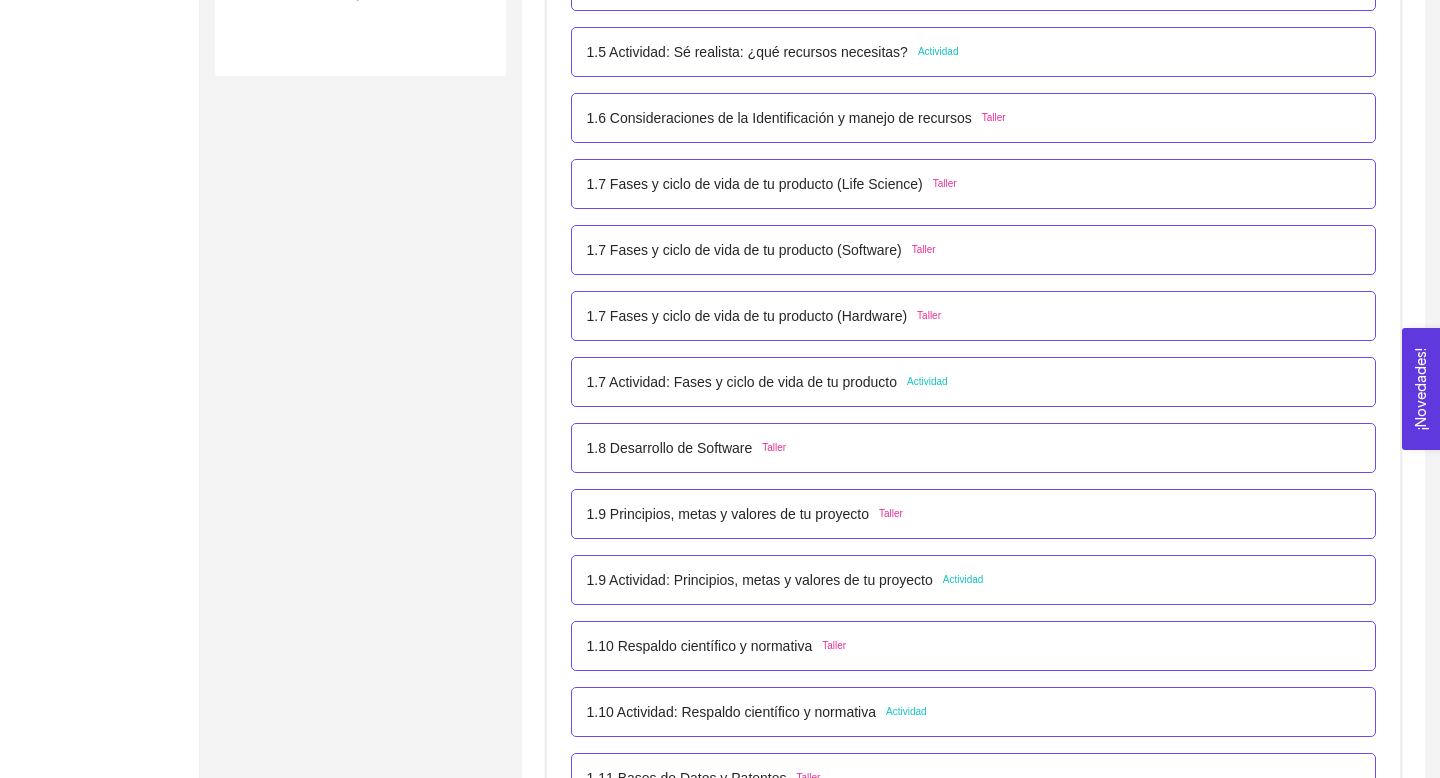 click on "1.8 Desarrollo de Software Taller" at bounding box center [974, 448] 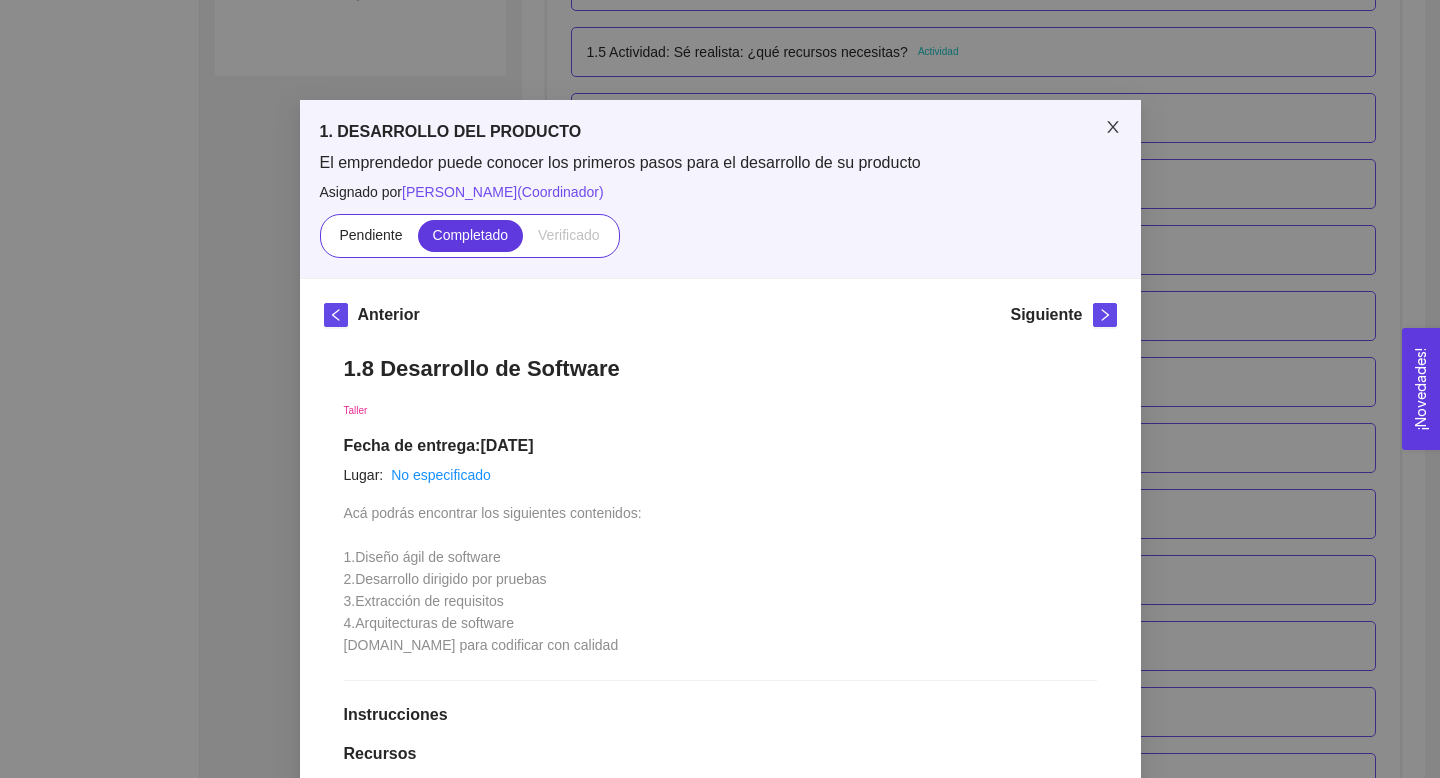 click 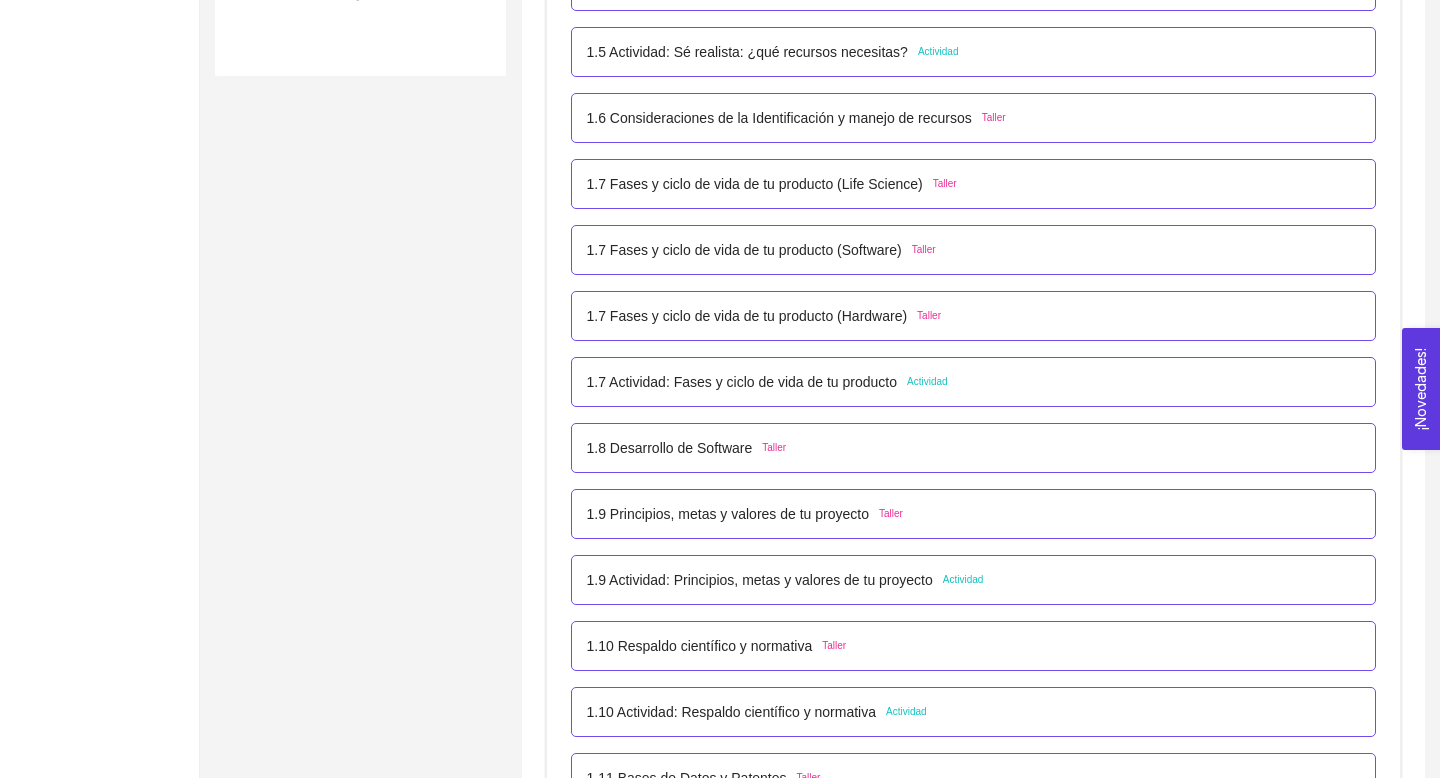 click on "Taller" at bounding box center [891, 514] 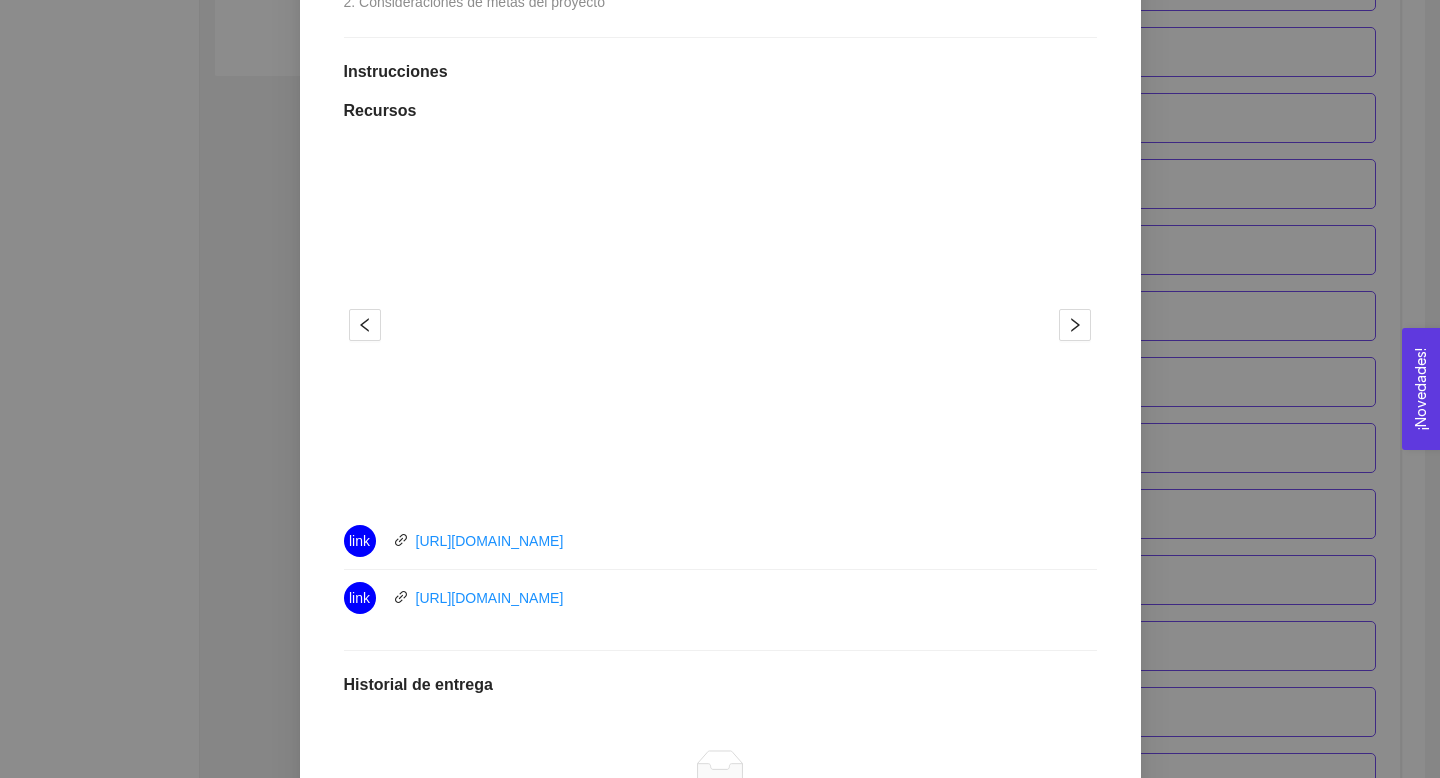 scroll, scrollTop: 563, scrollLeft: 0, axis: vertical 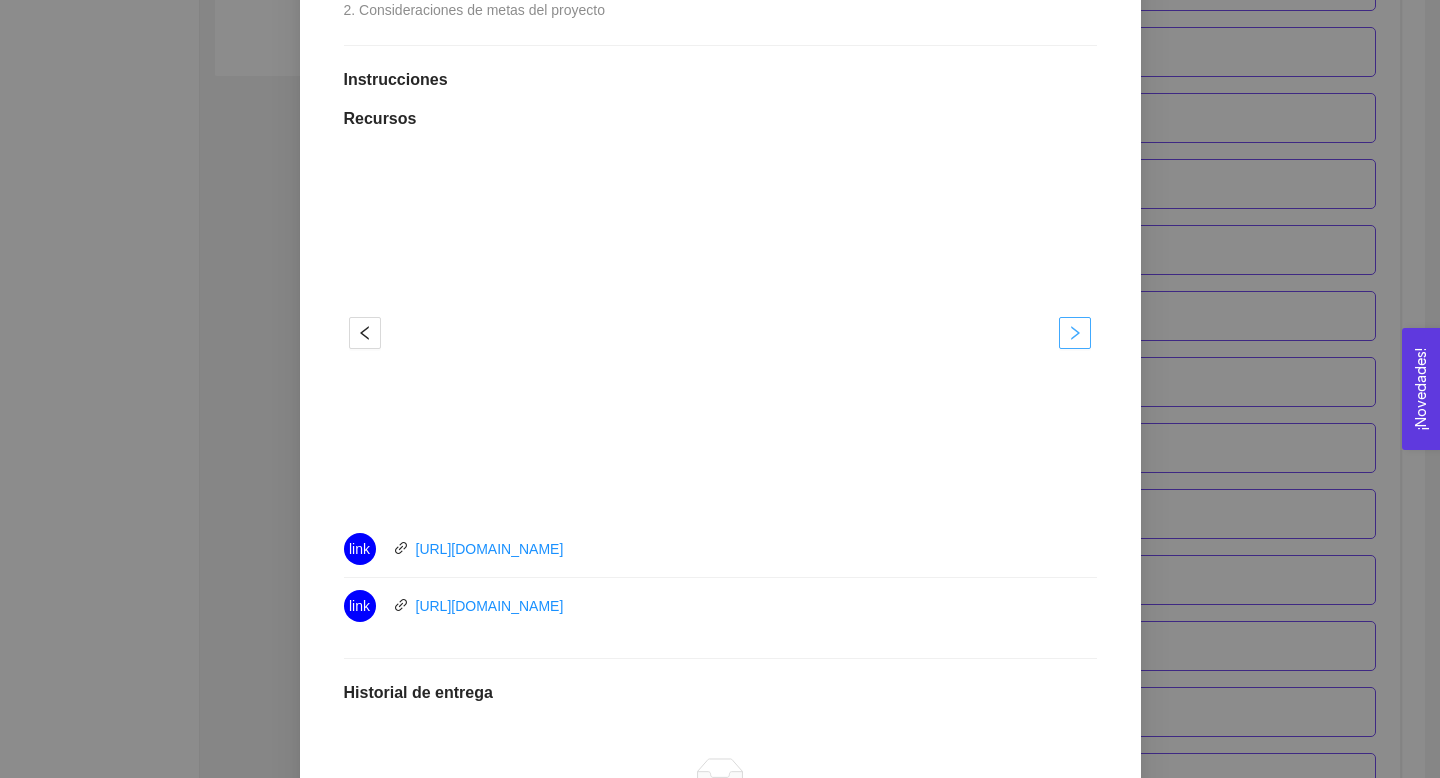 click at bounding box center [1075, 333] 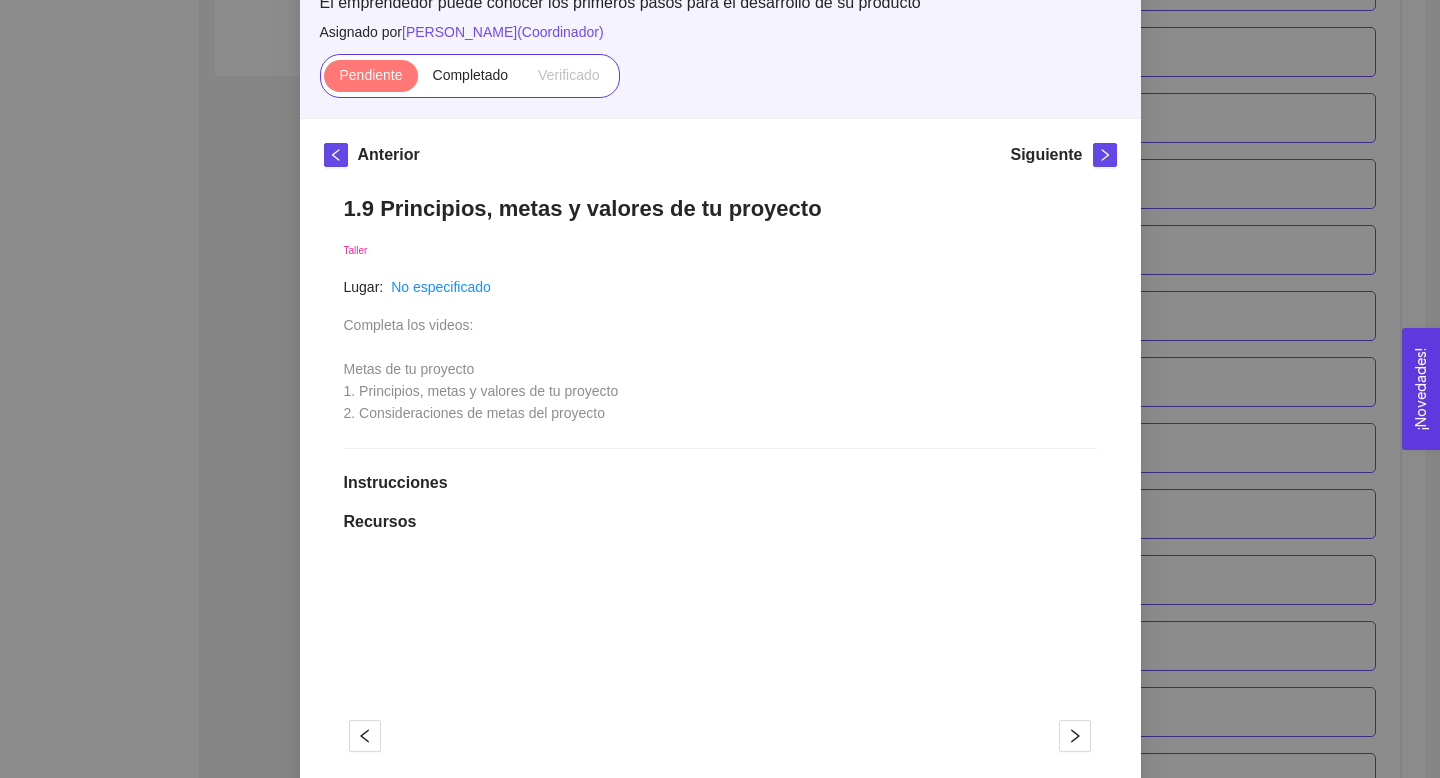 scroll, scrollTop: 47, scrollLeft: 0, axis: vertical 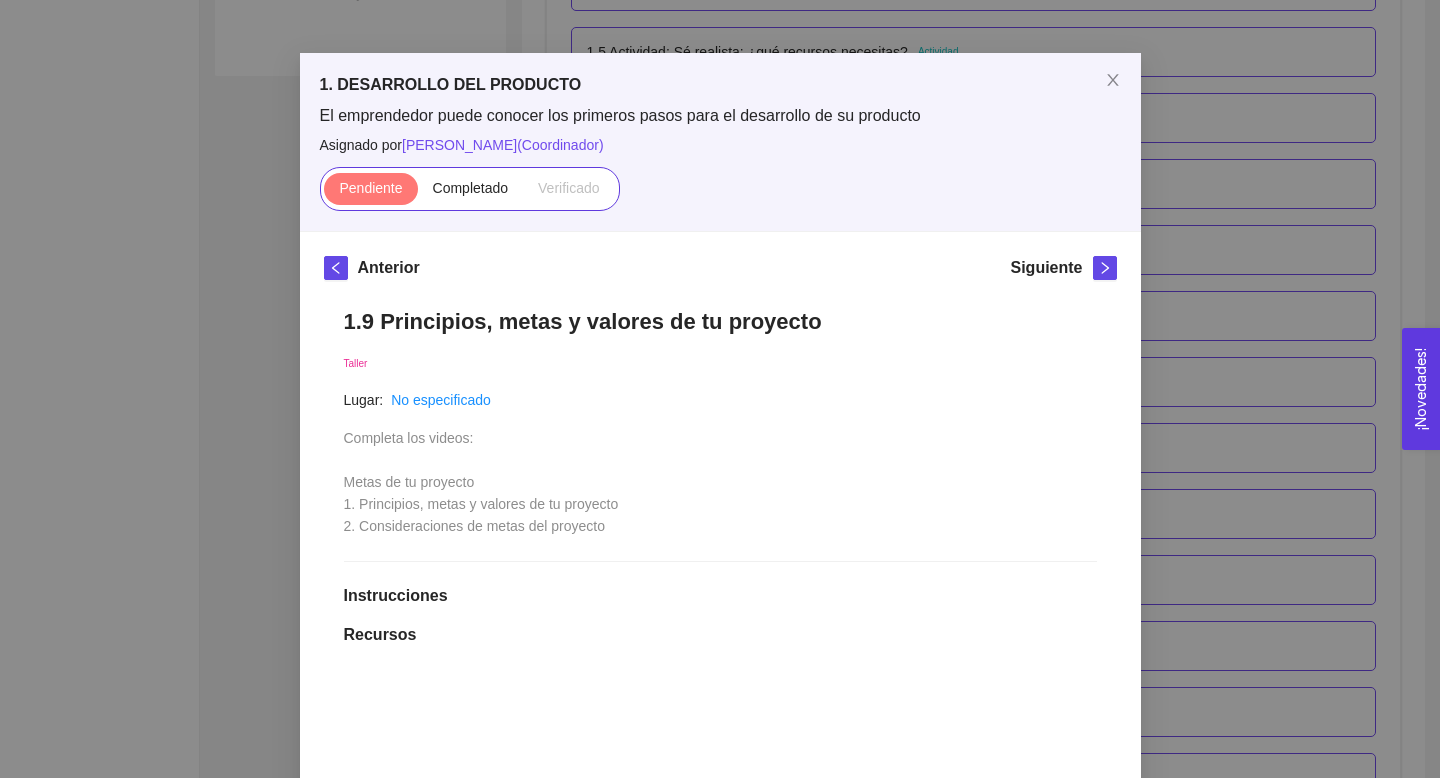 click on "Pendiente Completado Verificado" at bounding box center (470, 189) 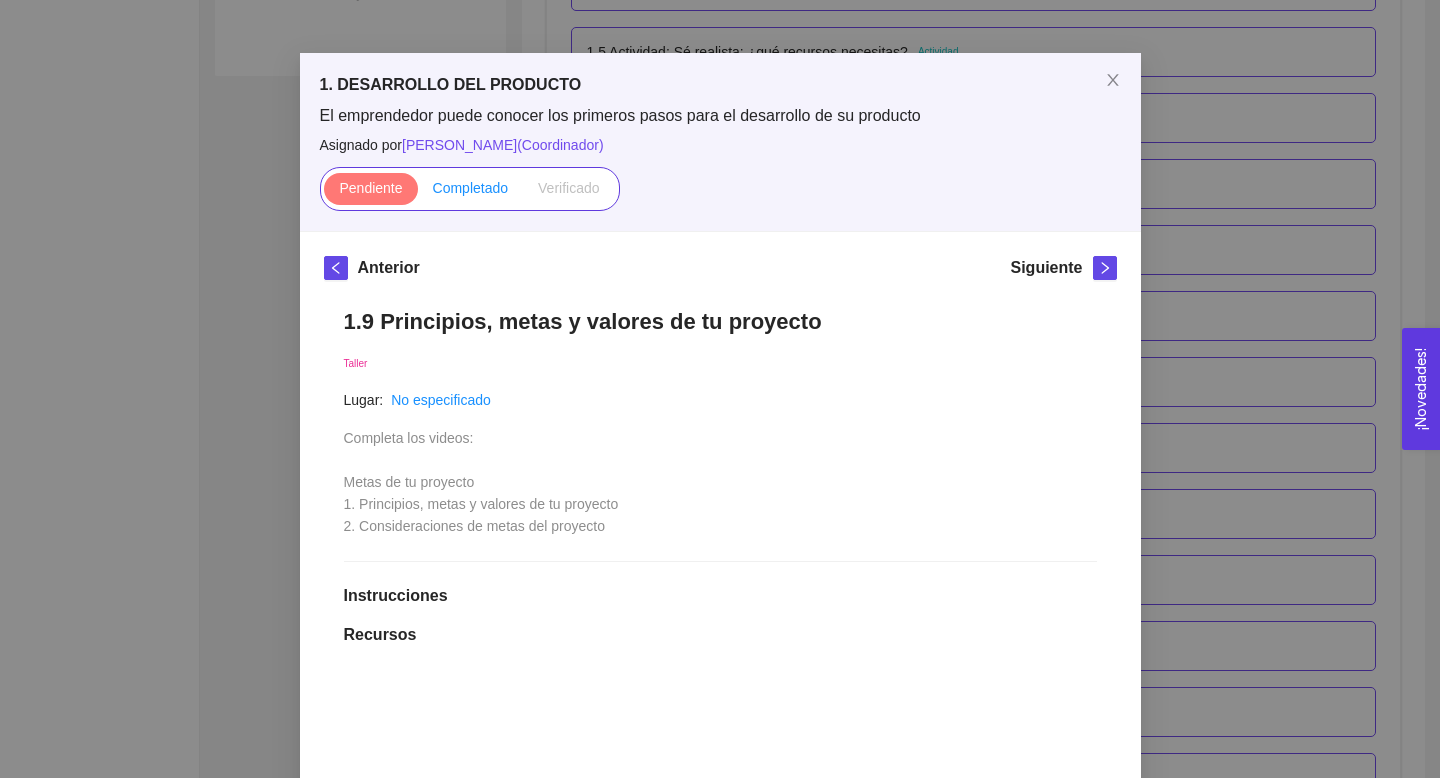 click on "Completado" at bounding box center [471, 188] 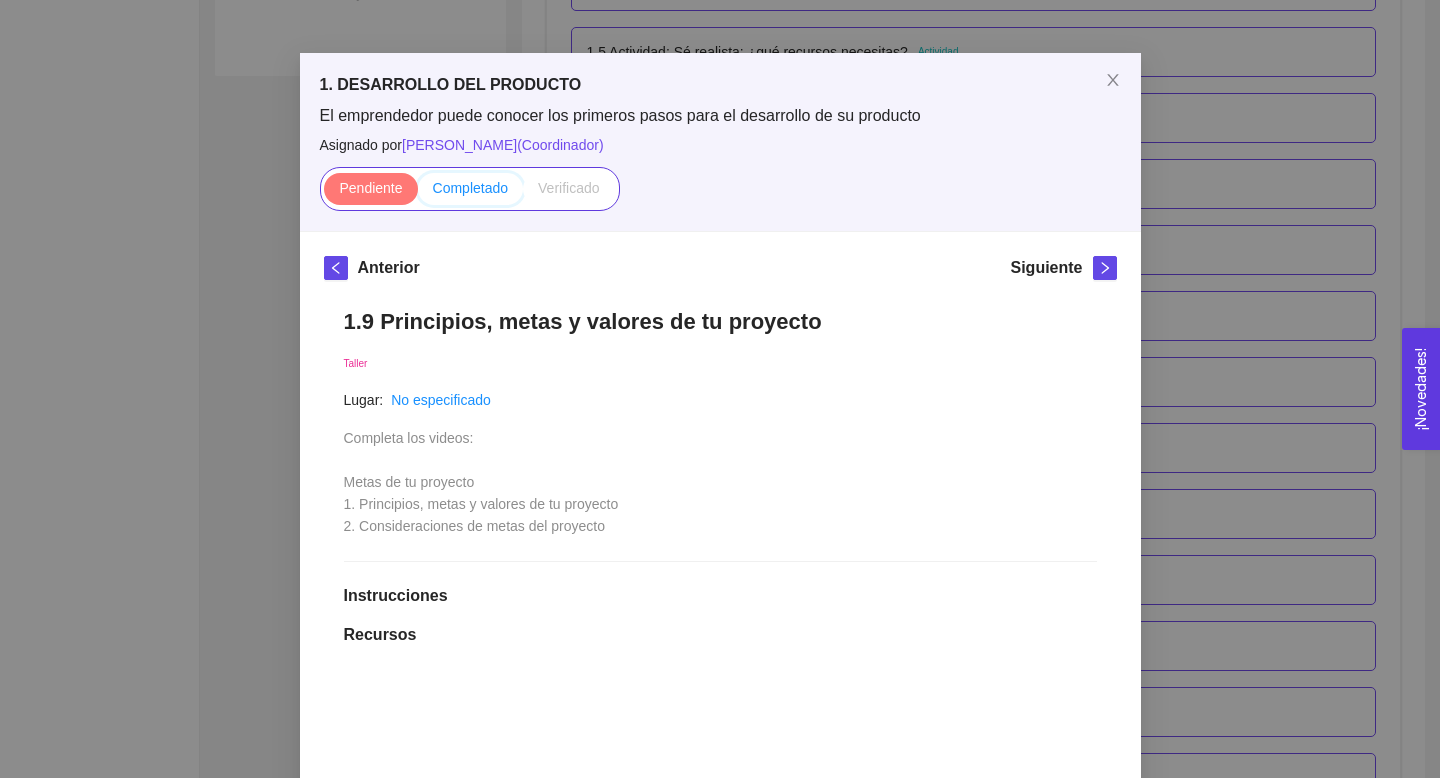 click on "Completado" at bounding box center (418, 193) 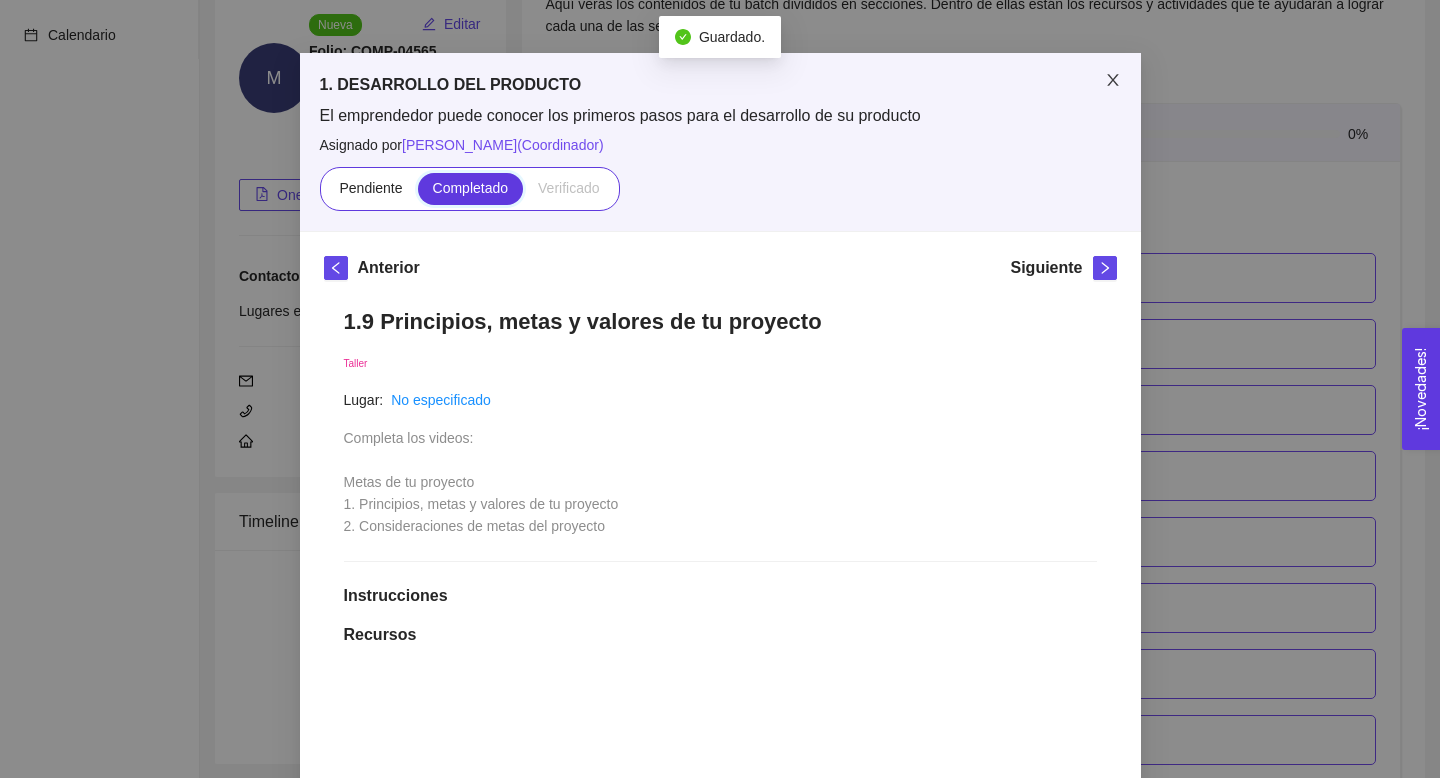 scroll, scrollTop: 886, scrollLeft: 0, axis: vertical 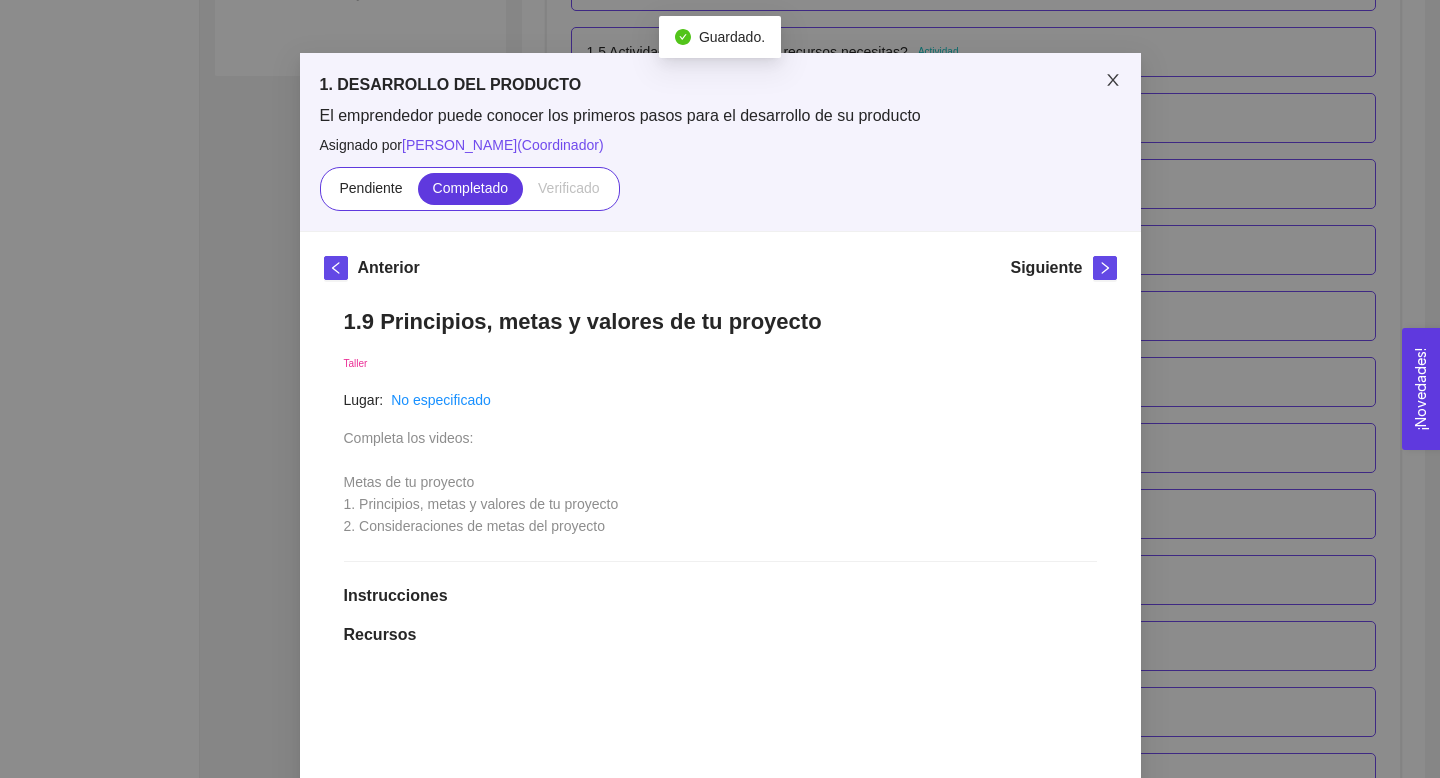 click 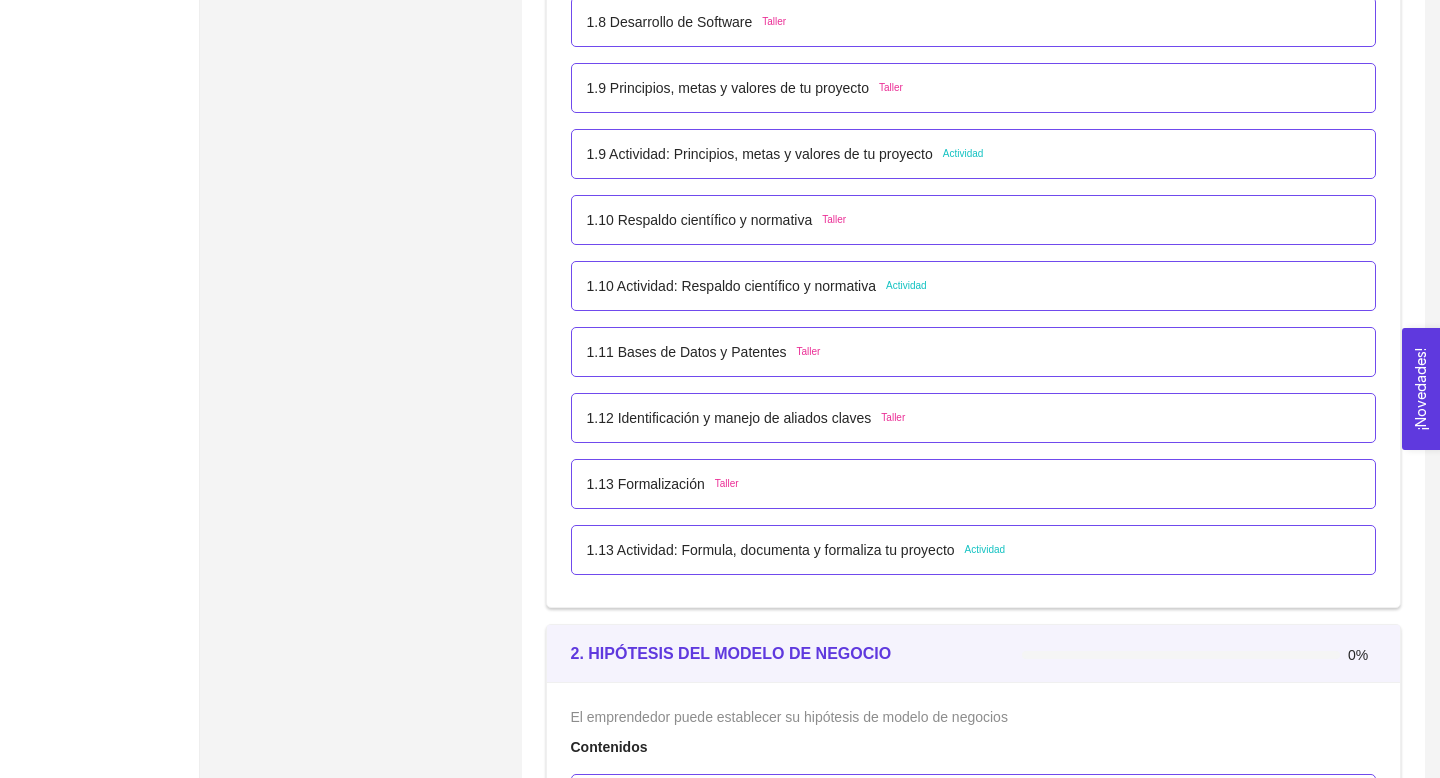 scroll, scrollTop: 1315, scrollLeft: 0, axis: vertical 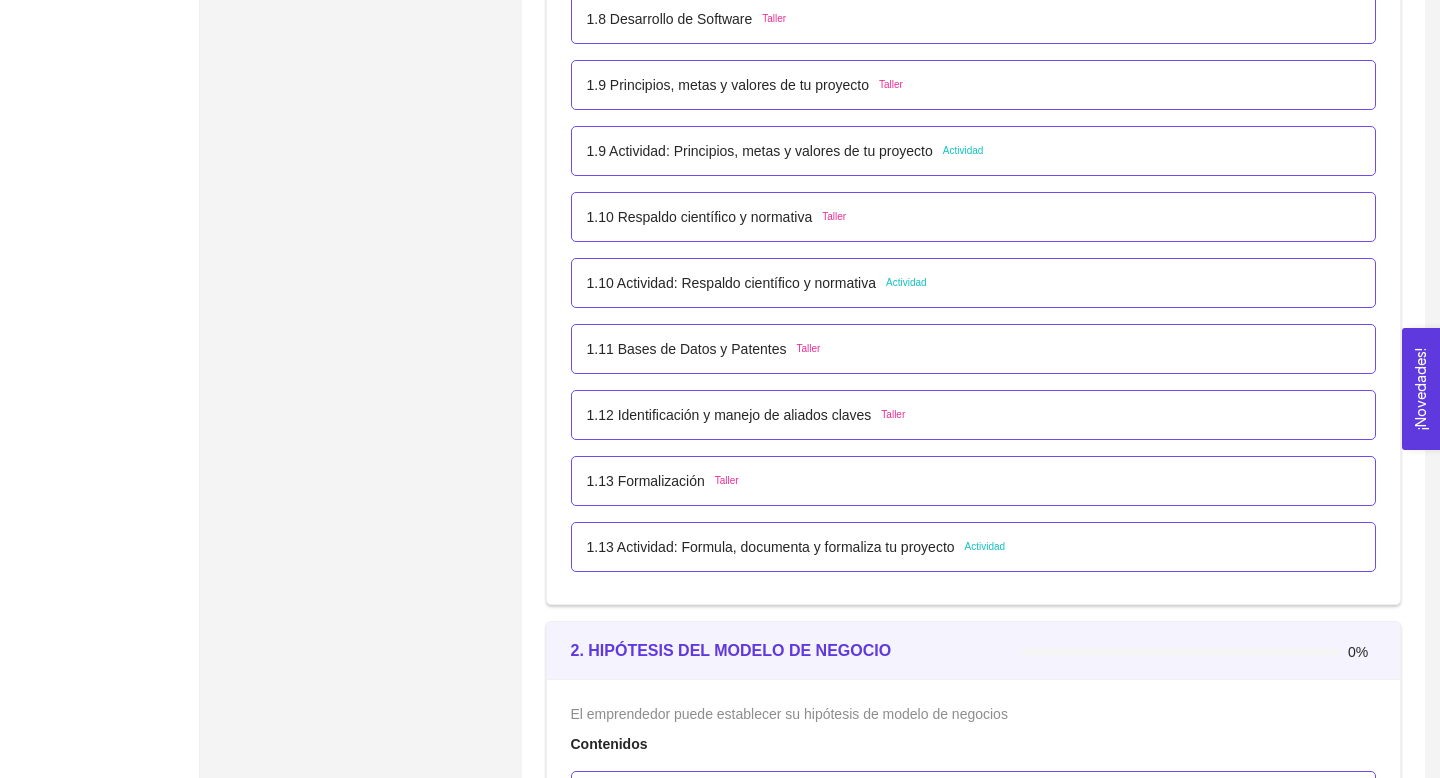 click on "1.10 Actividad: Respaldo científico y normativa Actividad" at bounding box center (757, 283) 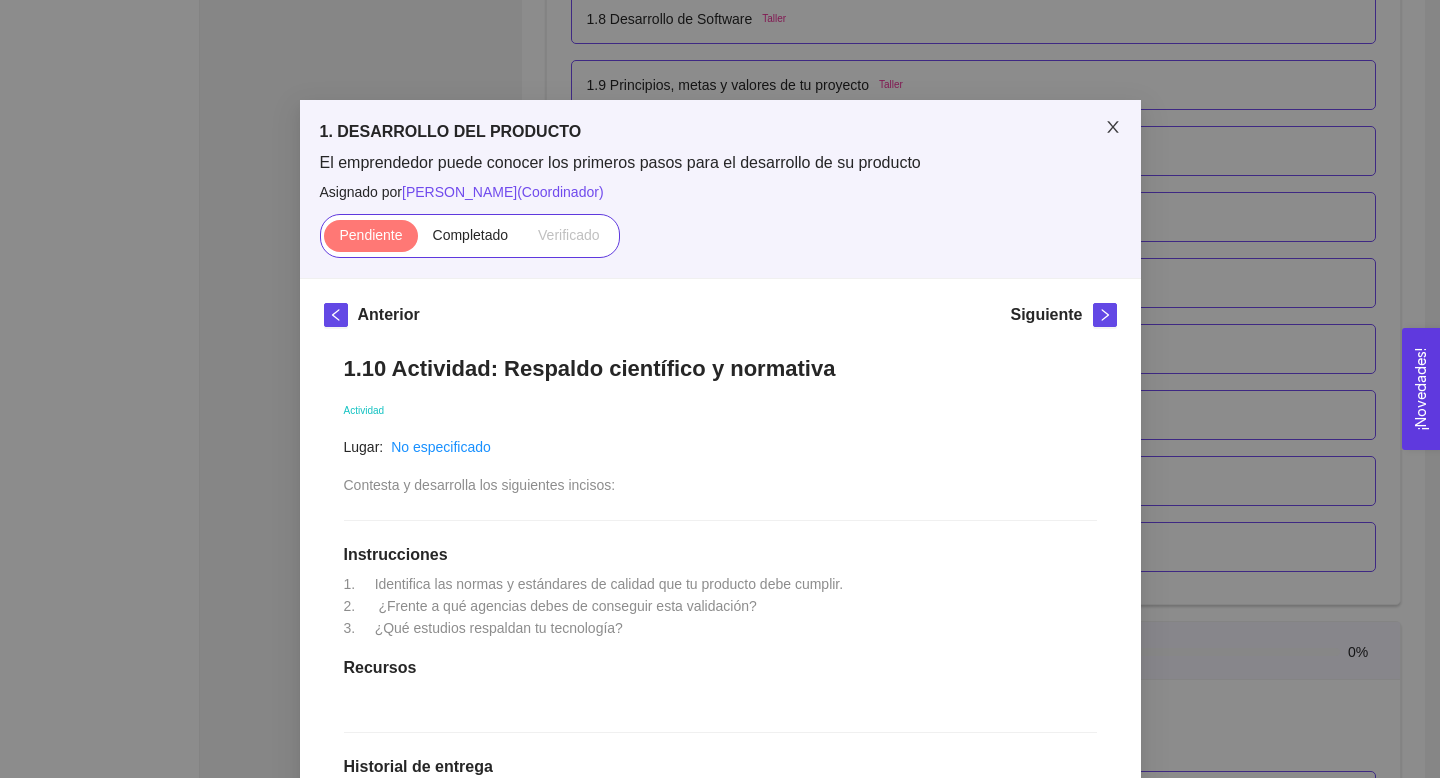 click at bounding box center (1113, 128) 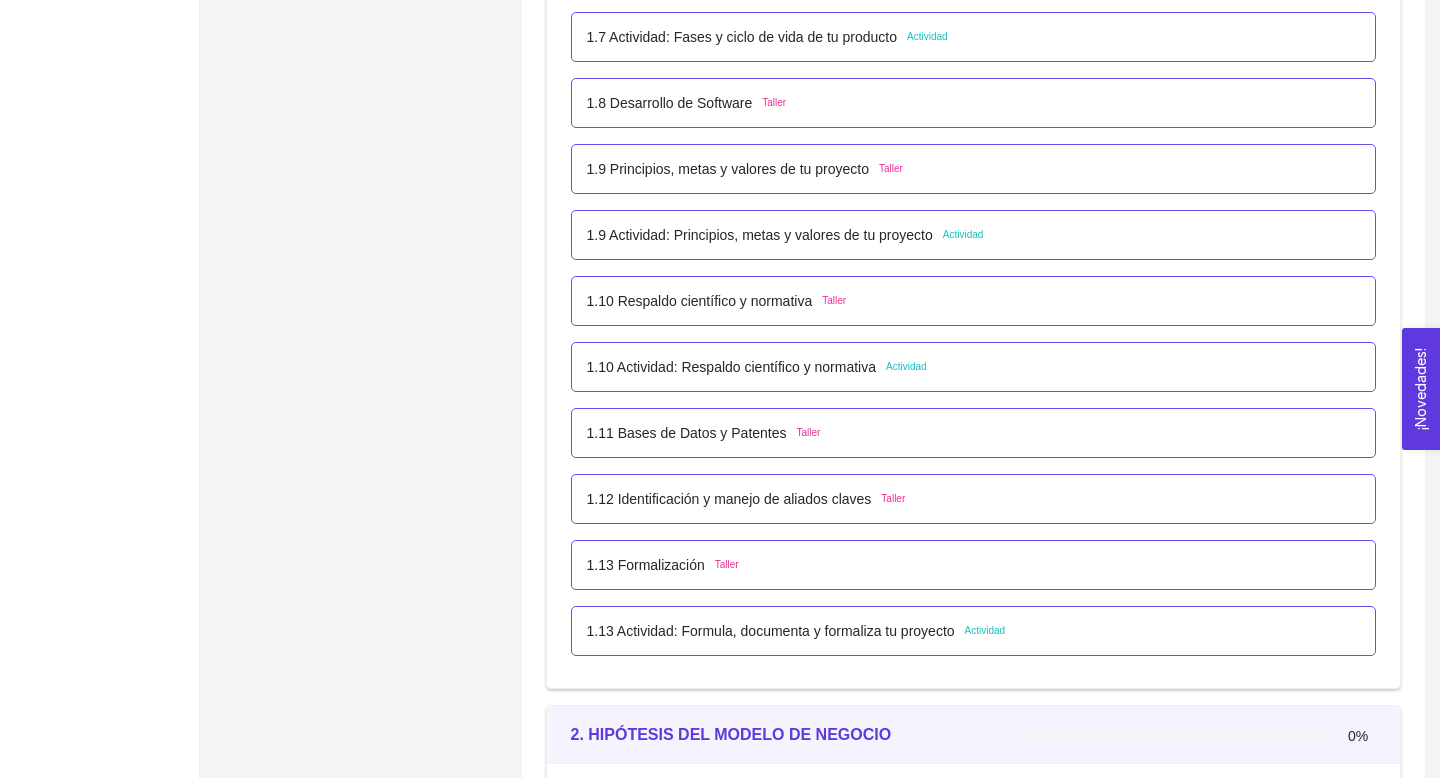 scroll, scrollTop: 1232, scrollLeft: 0, axis: vertical 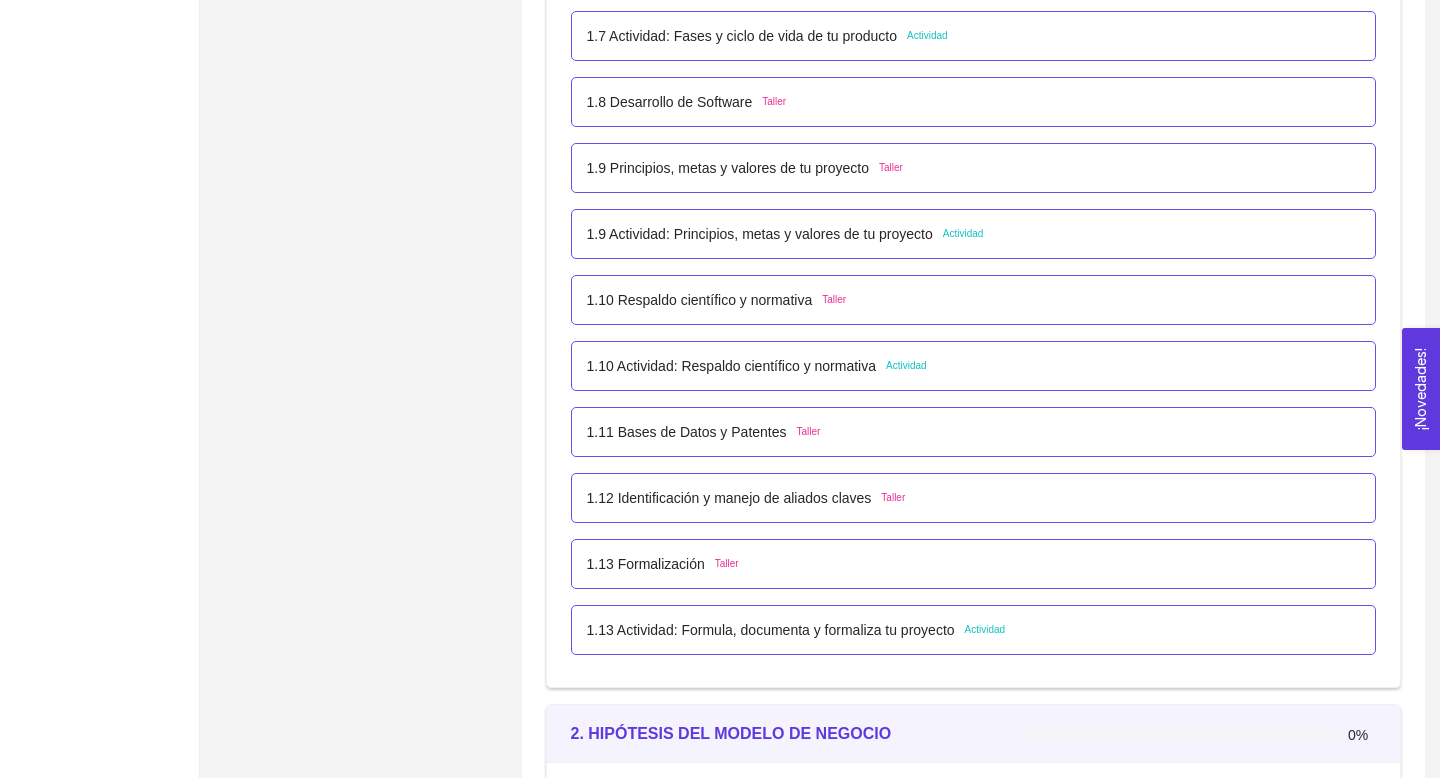 click on "Taller" at bounding box center (834, 300) 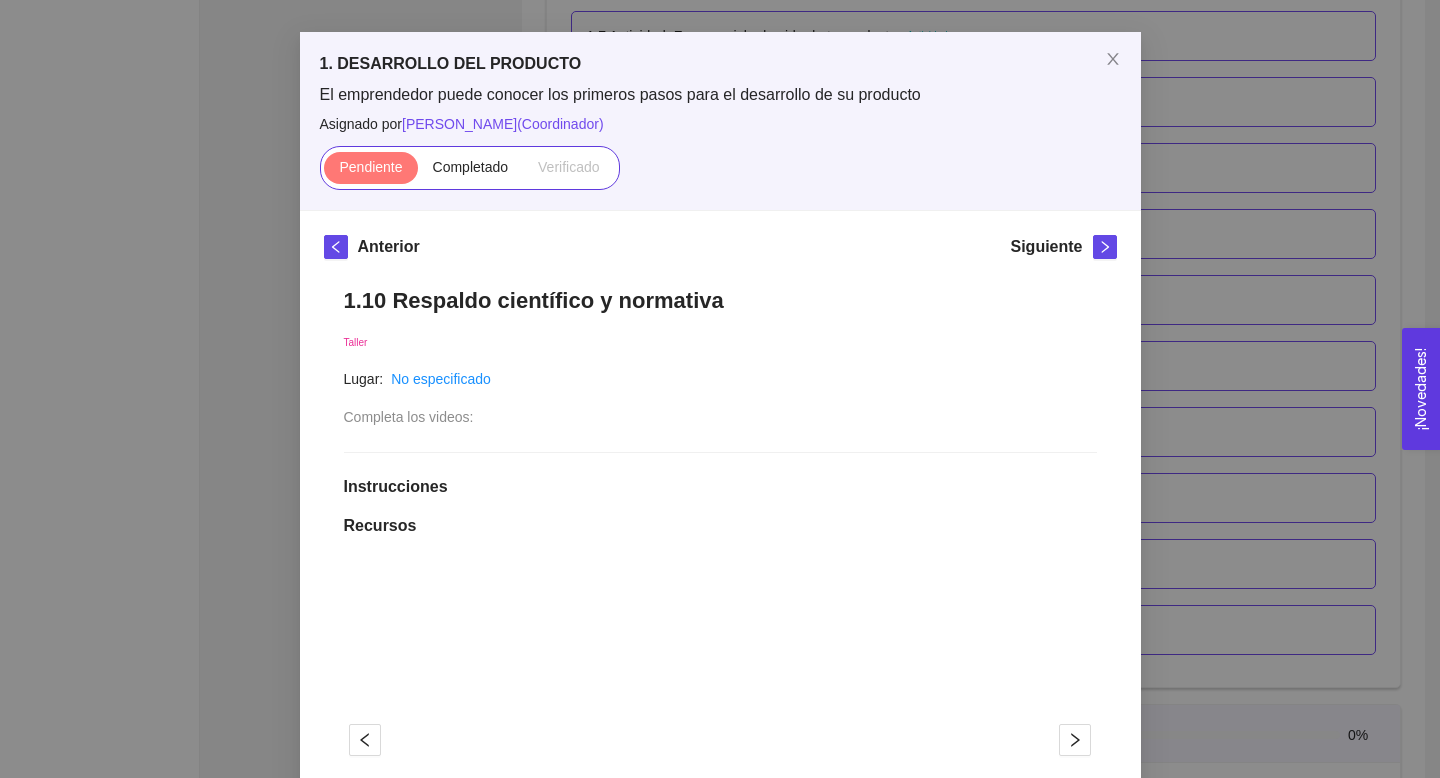 scroll, scrollTop: 0, scrollLeft: 0, axis: both 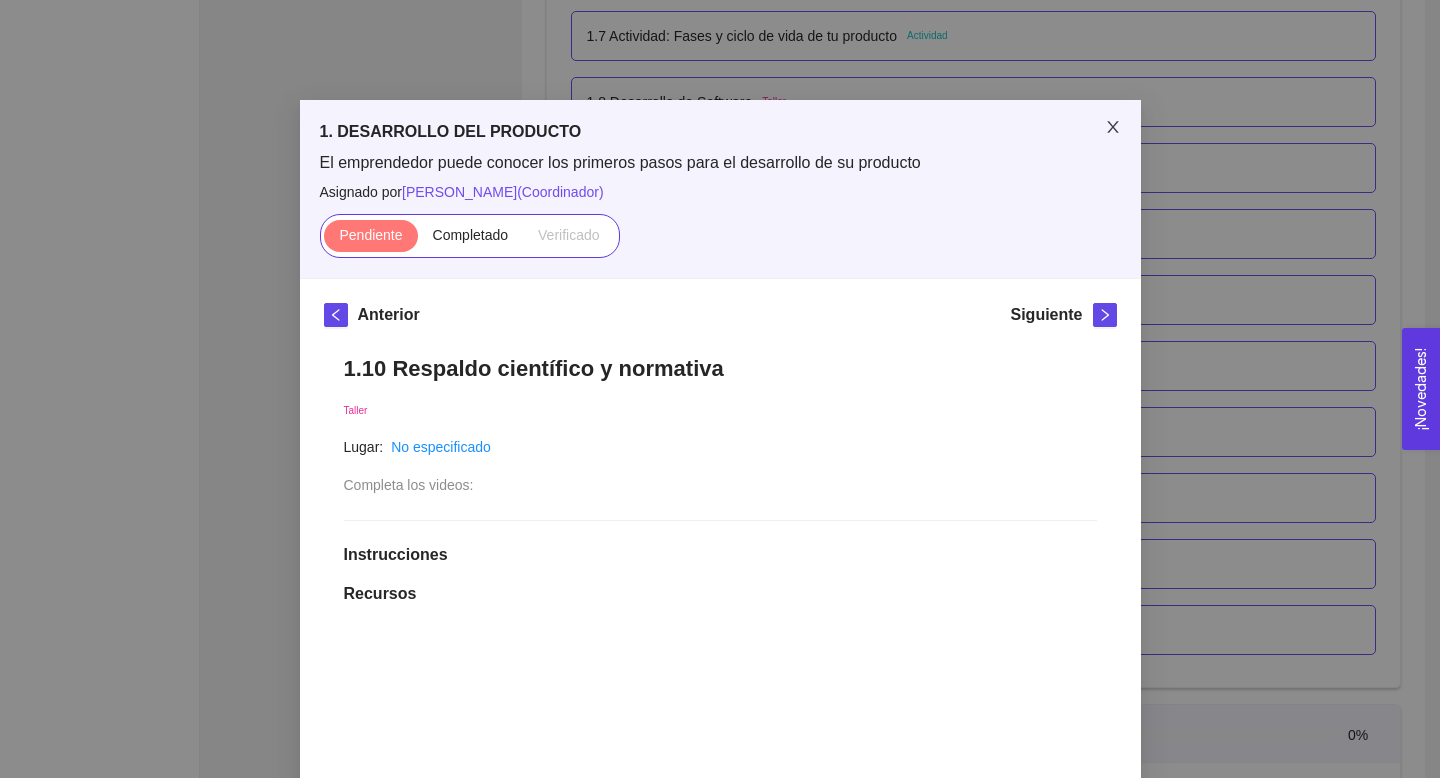 click 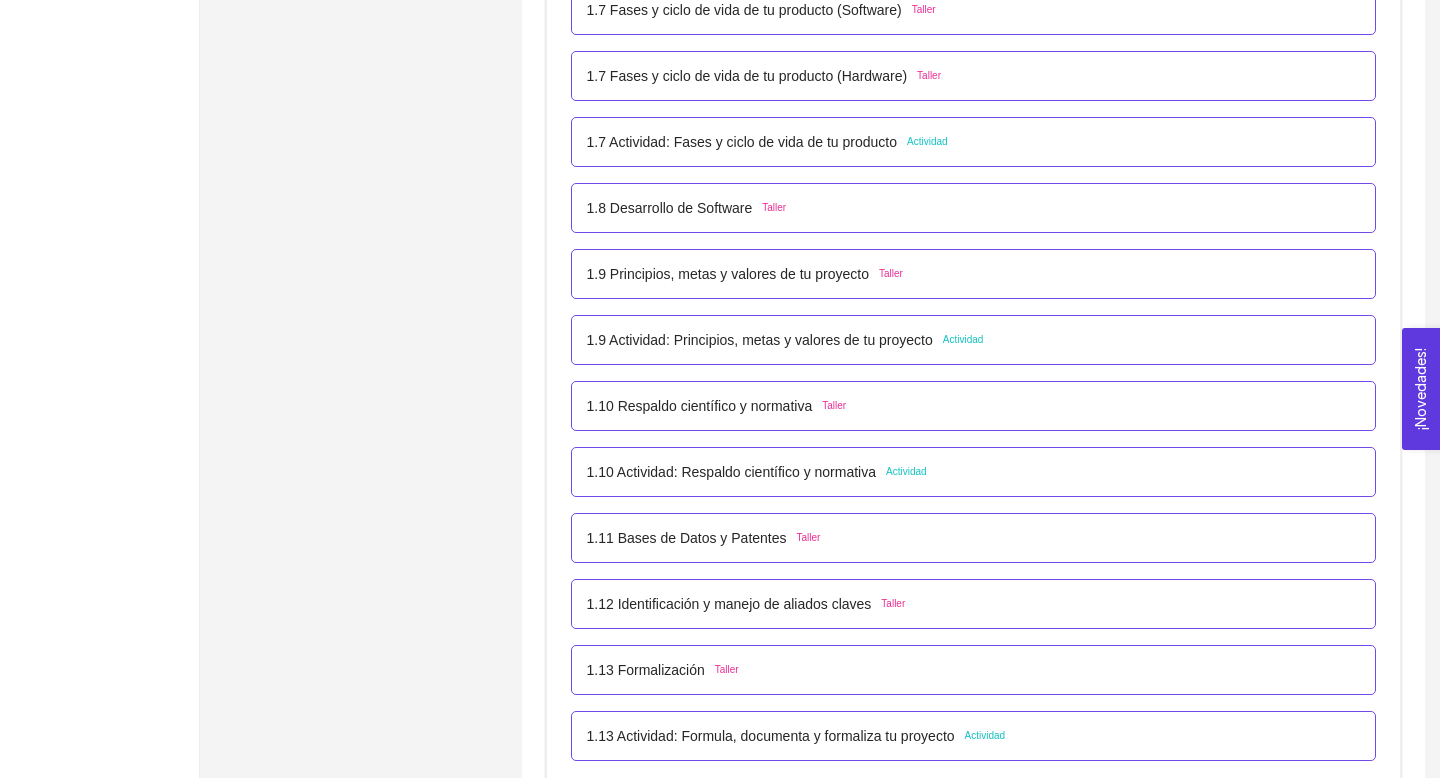 scroll, scrollTop: 1139, scrollLeft: 0, axis: vertical 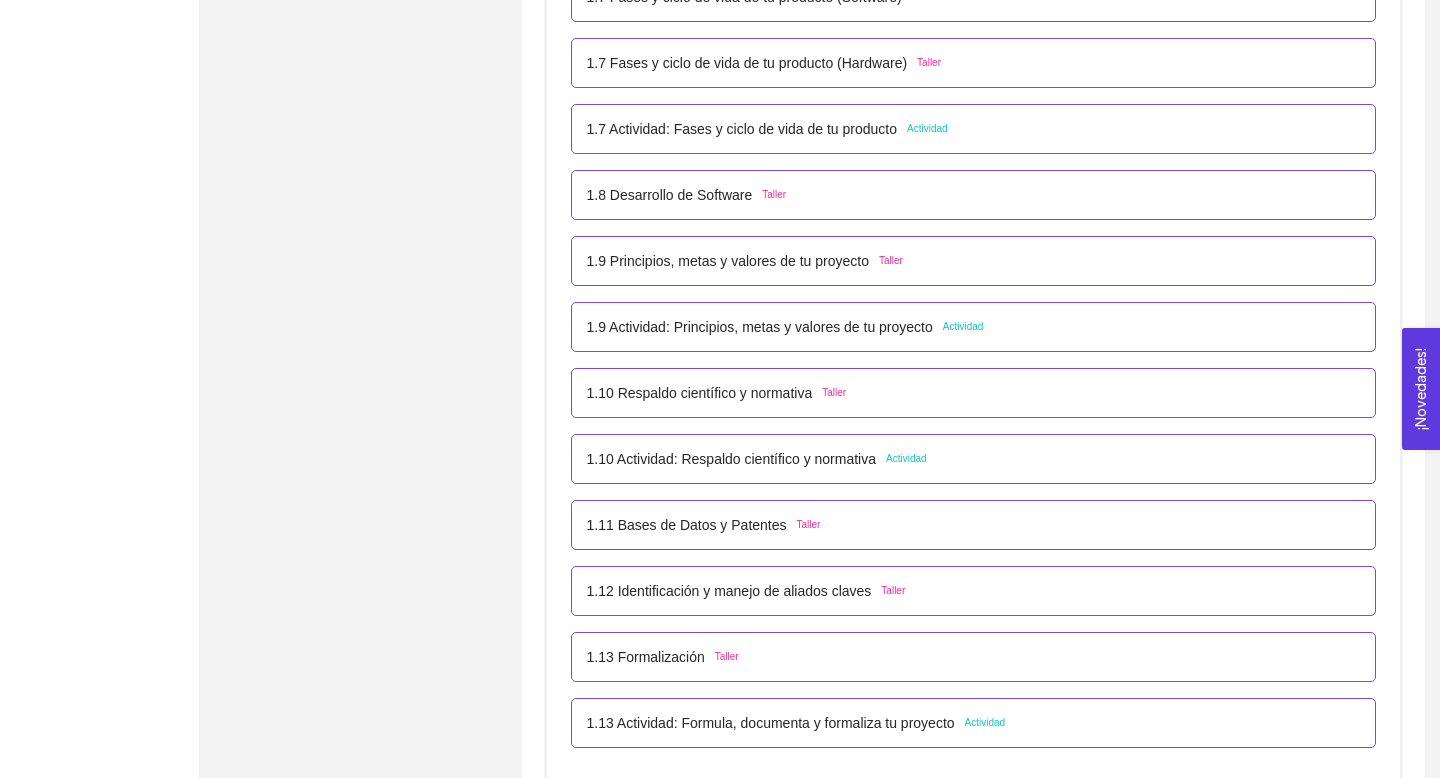 click on "Actividad" at bounding box center [963, 327] 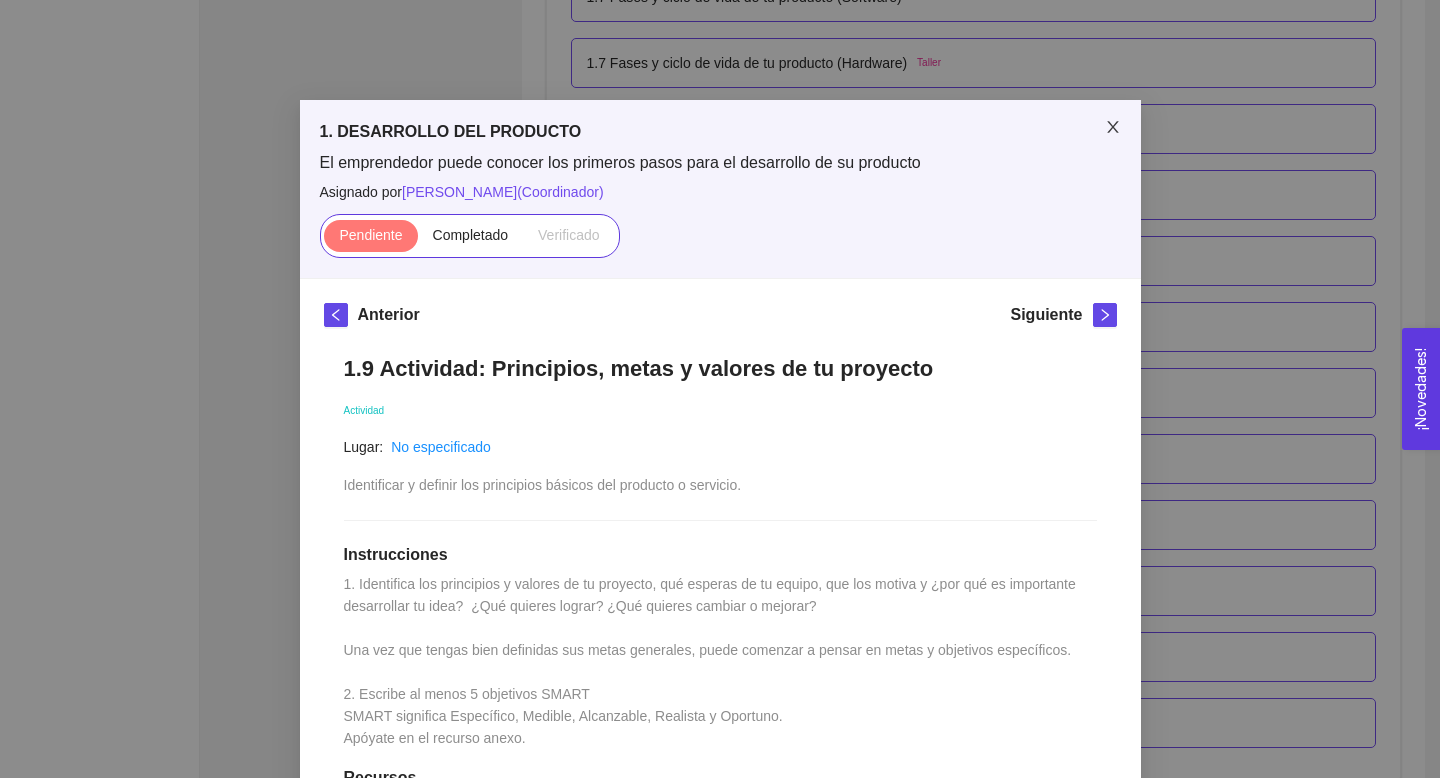 click at bounding box center [1113, 128] 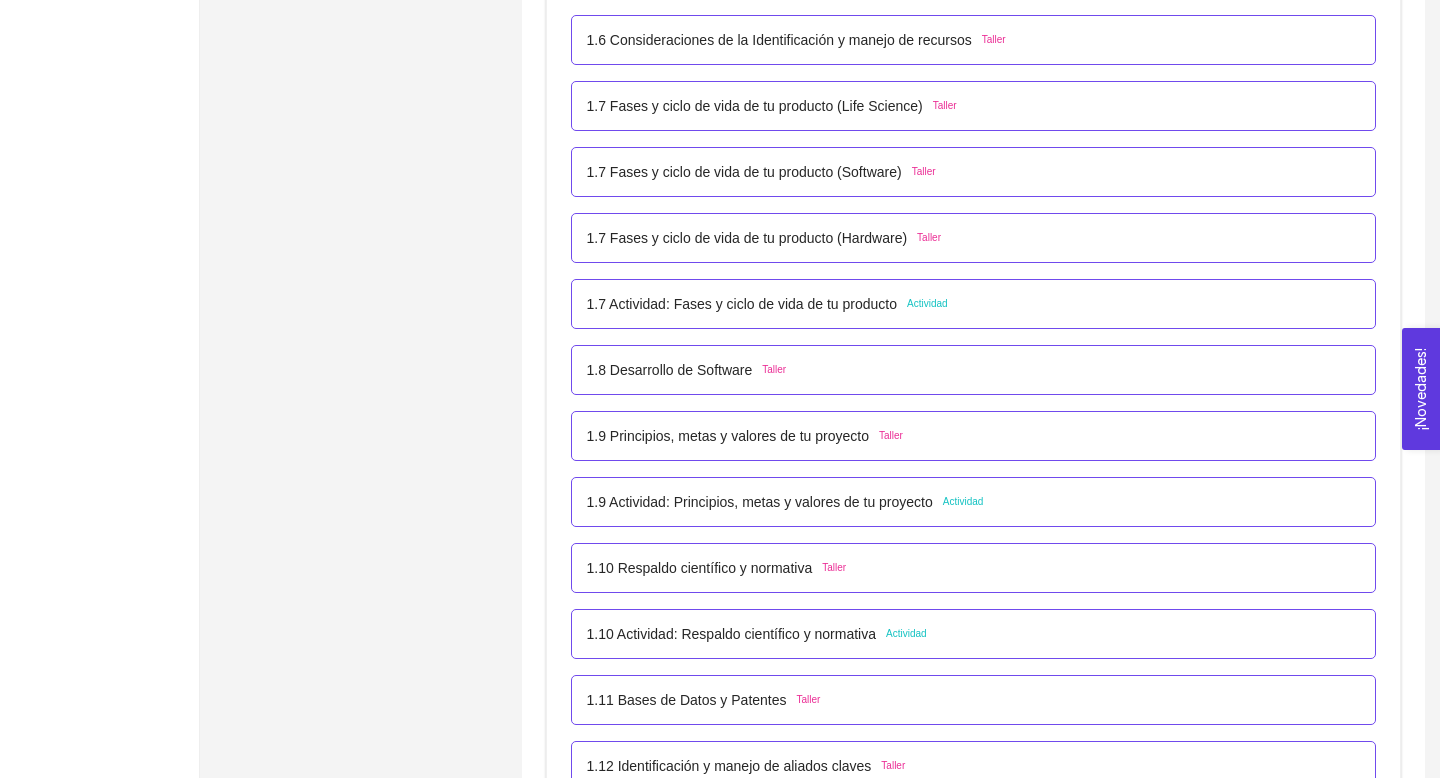 scroll, scrollTop: 920, scrollLeft: 0, axis: vertical 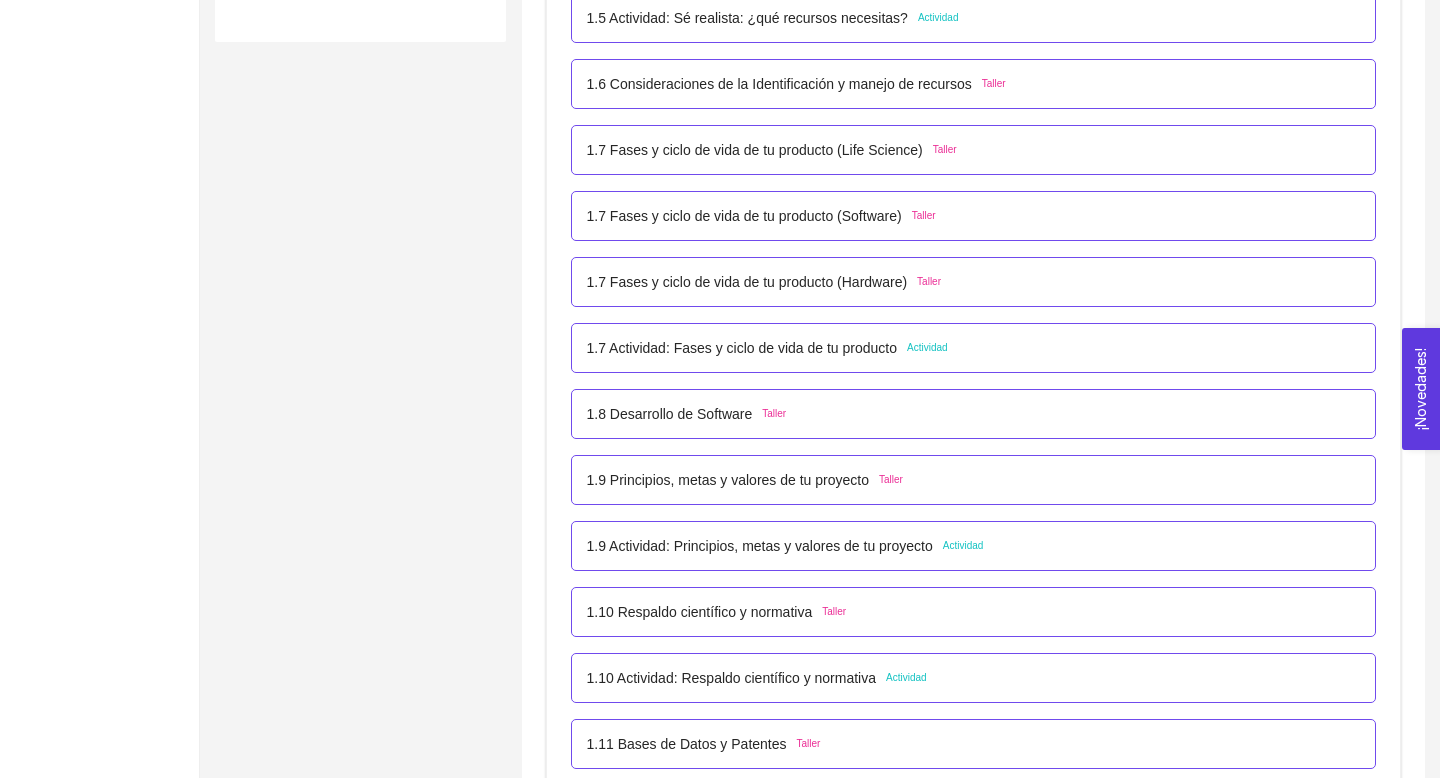 click on "Actividad" at bounding box center (927, 348) 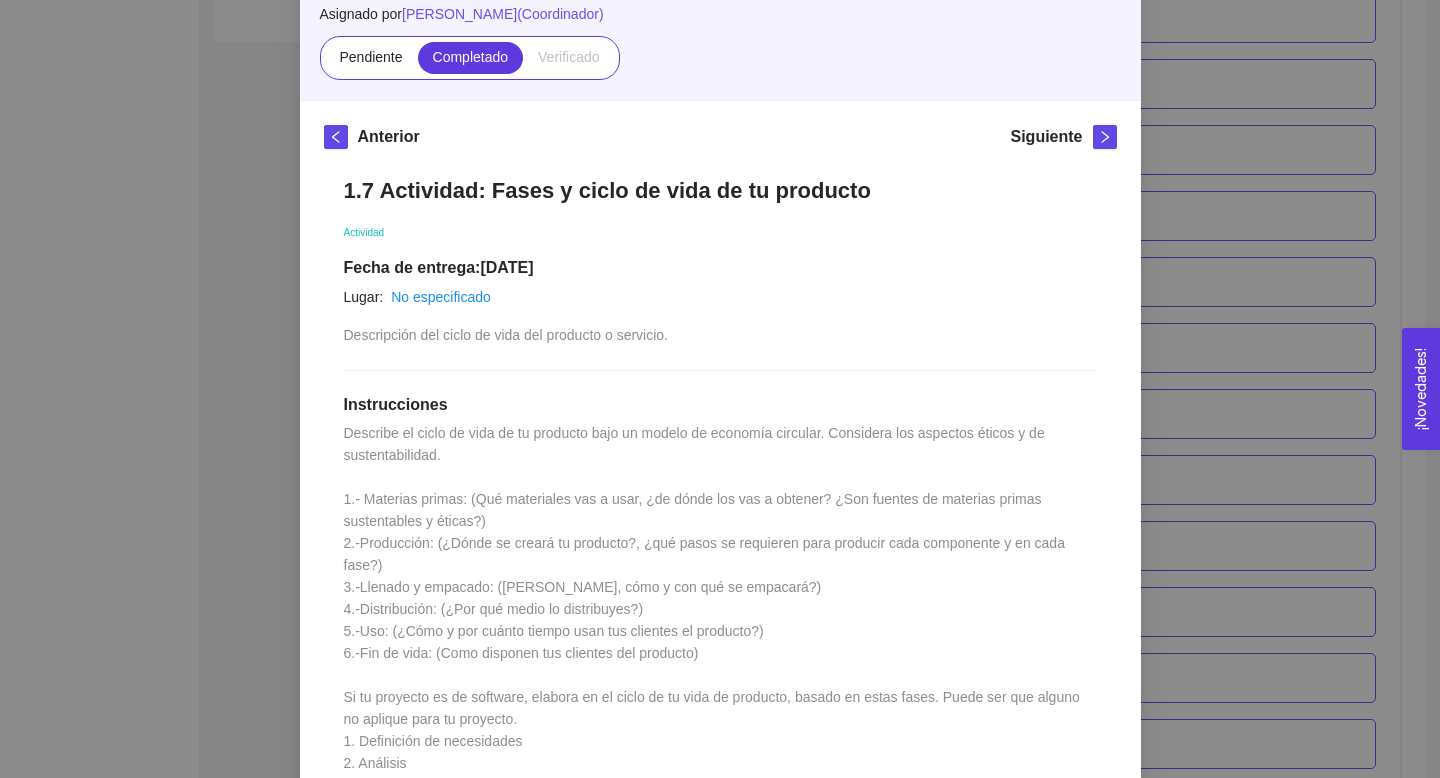 scroll, scrollTop: 0, scrollLeft: 0, axis: both 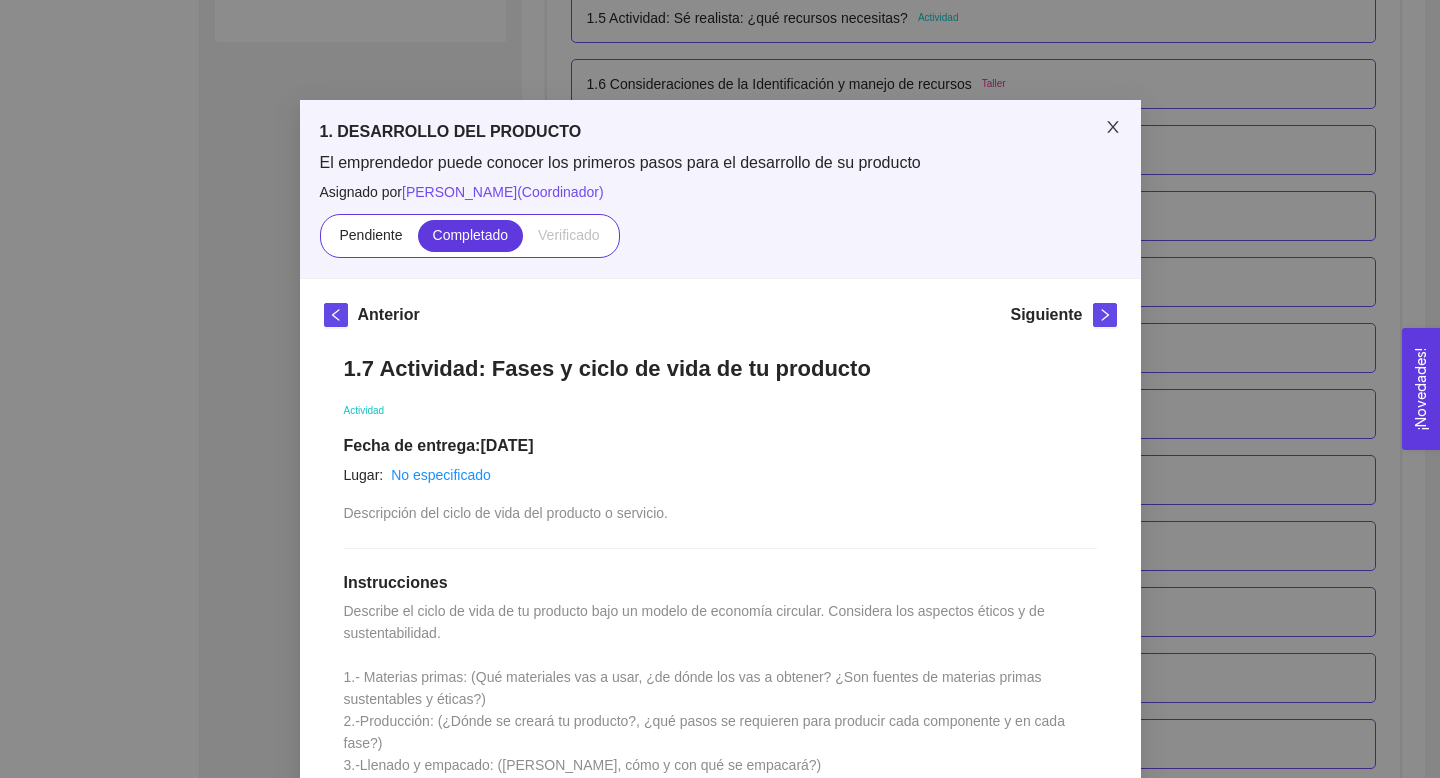 click 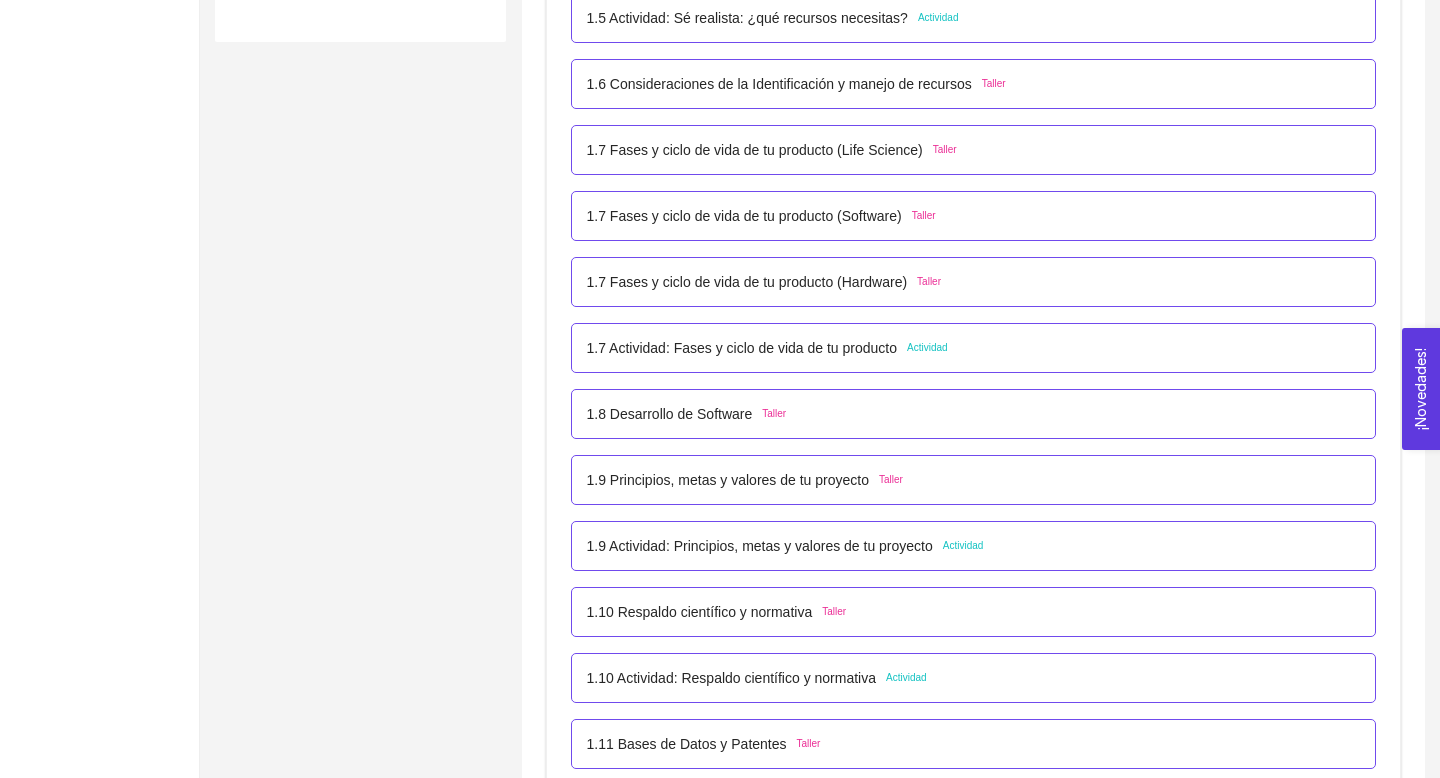 click on "Actividad" at bounding box center [927, 348] 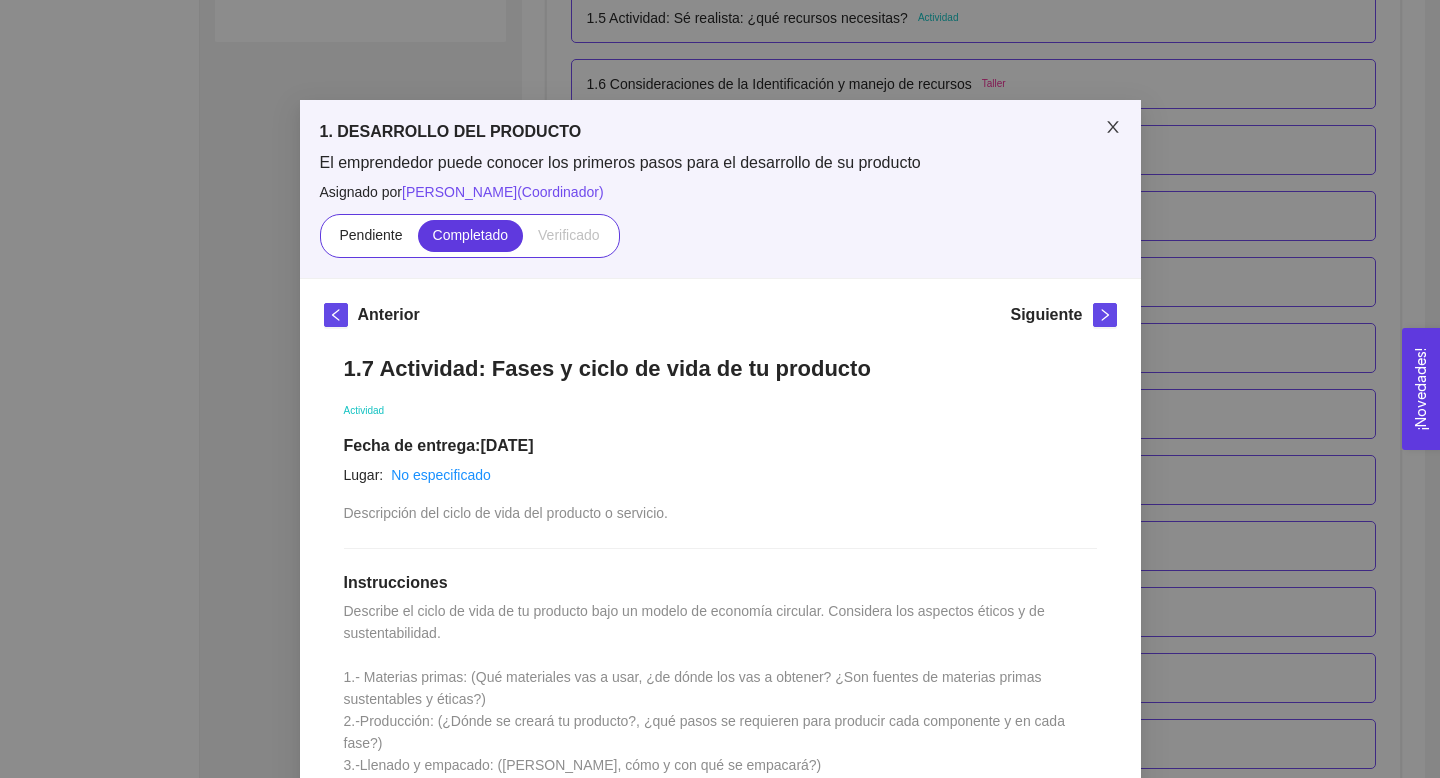 click at bounding box center (1113, 128) 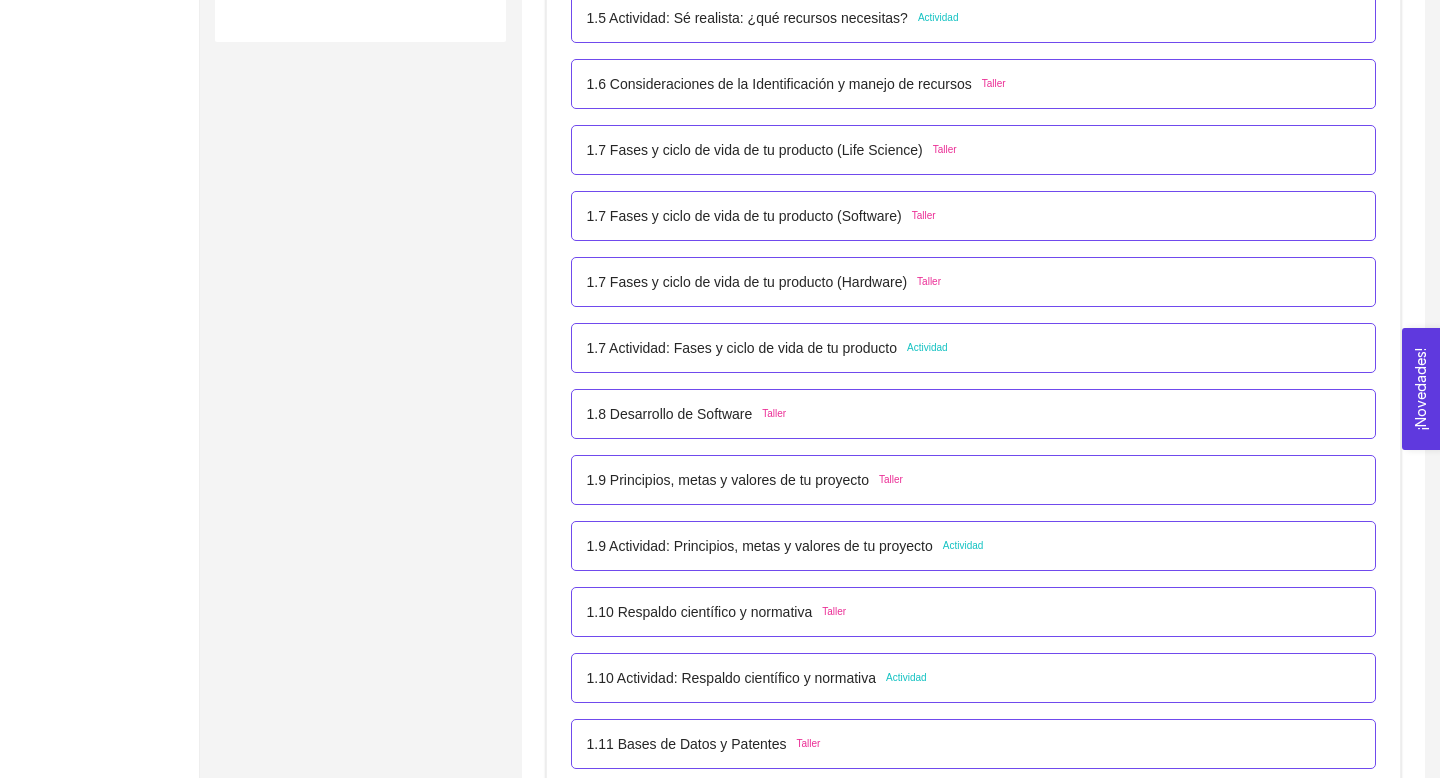click on "Taller" at bounding box center (774, 414) 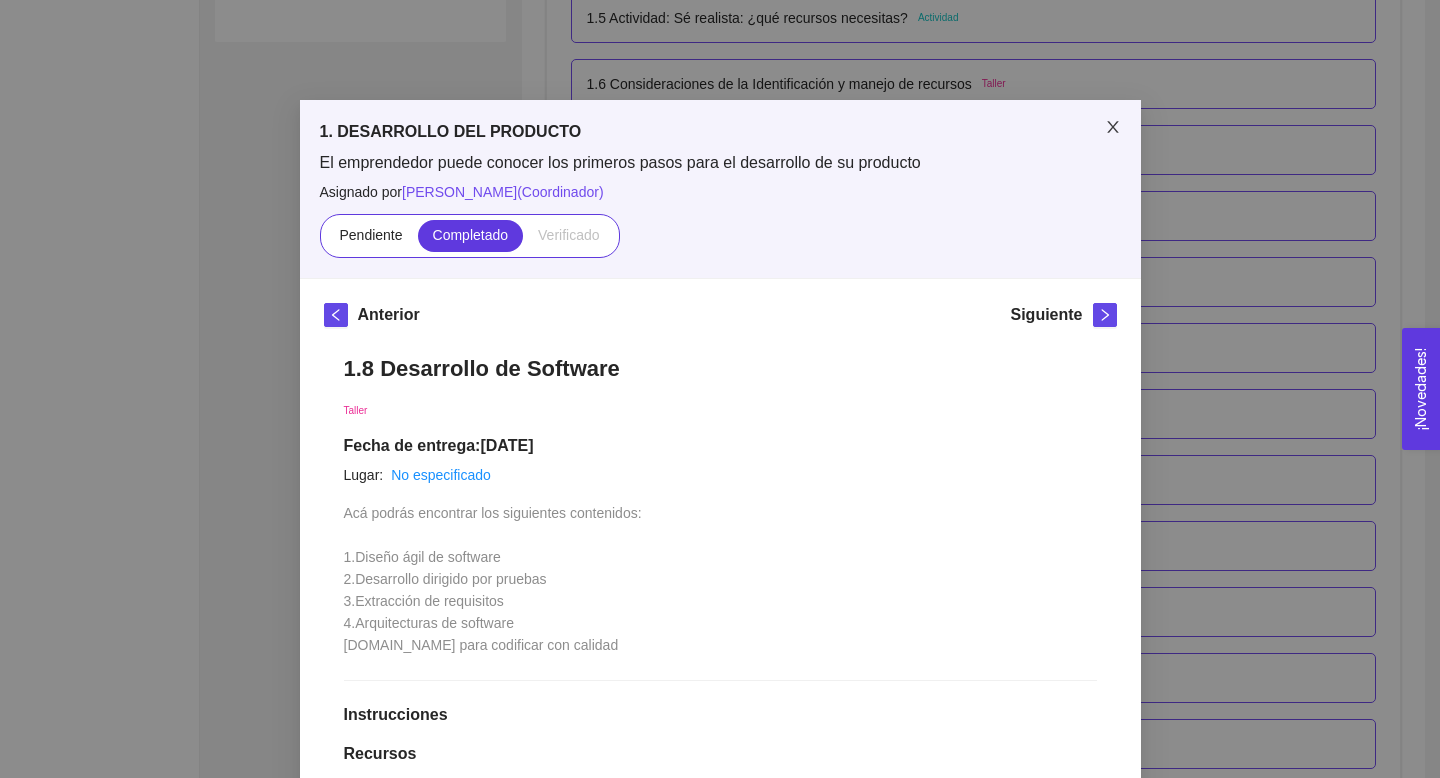 click at bounding box center (1113, 128) 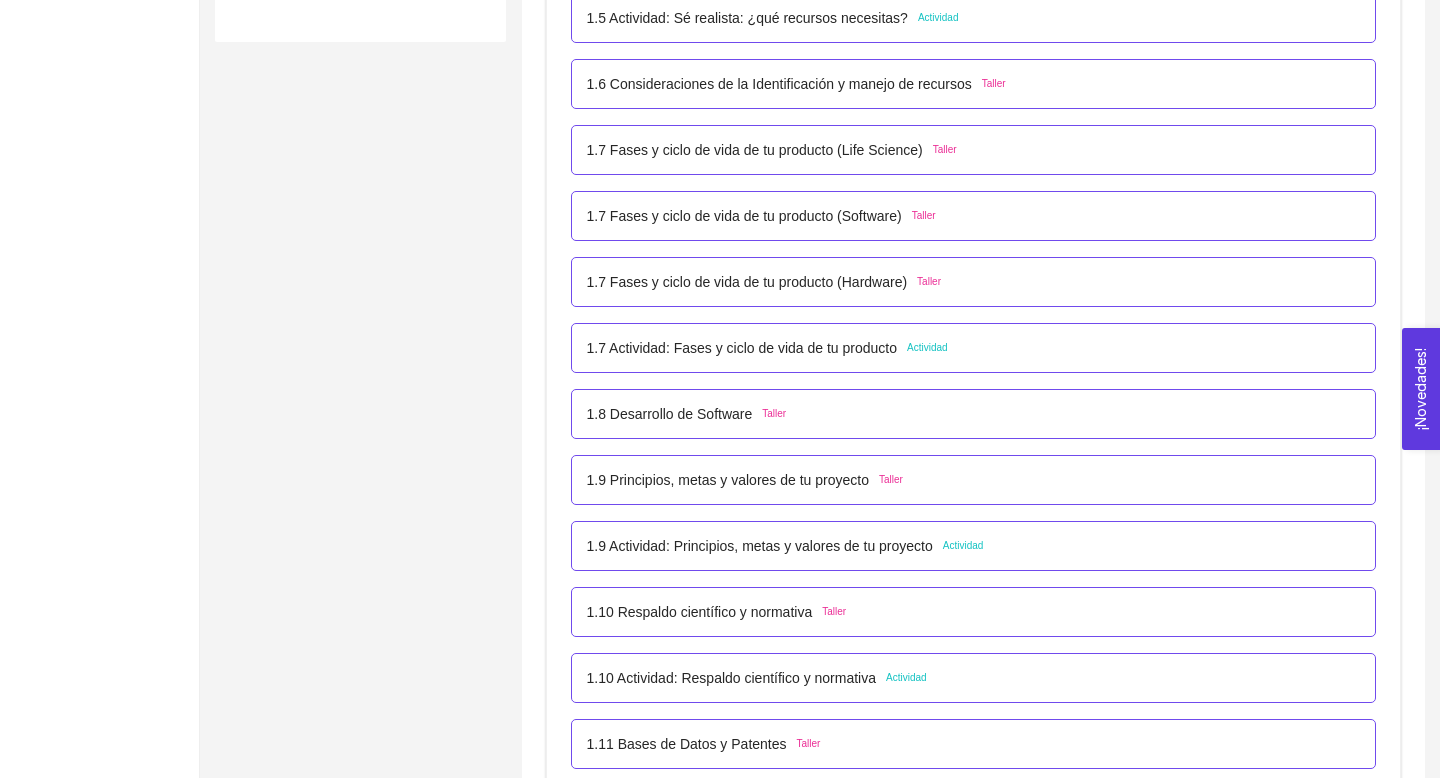 click on "Taller" at bounding box center [891, 480] 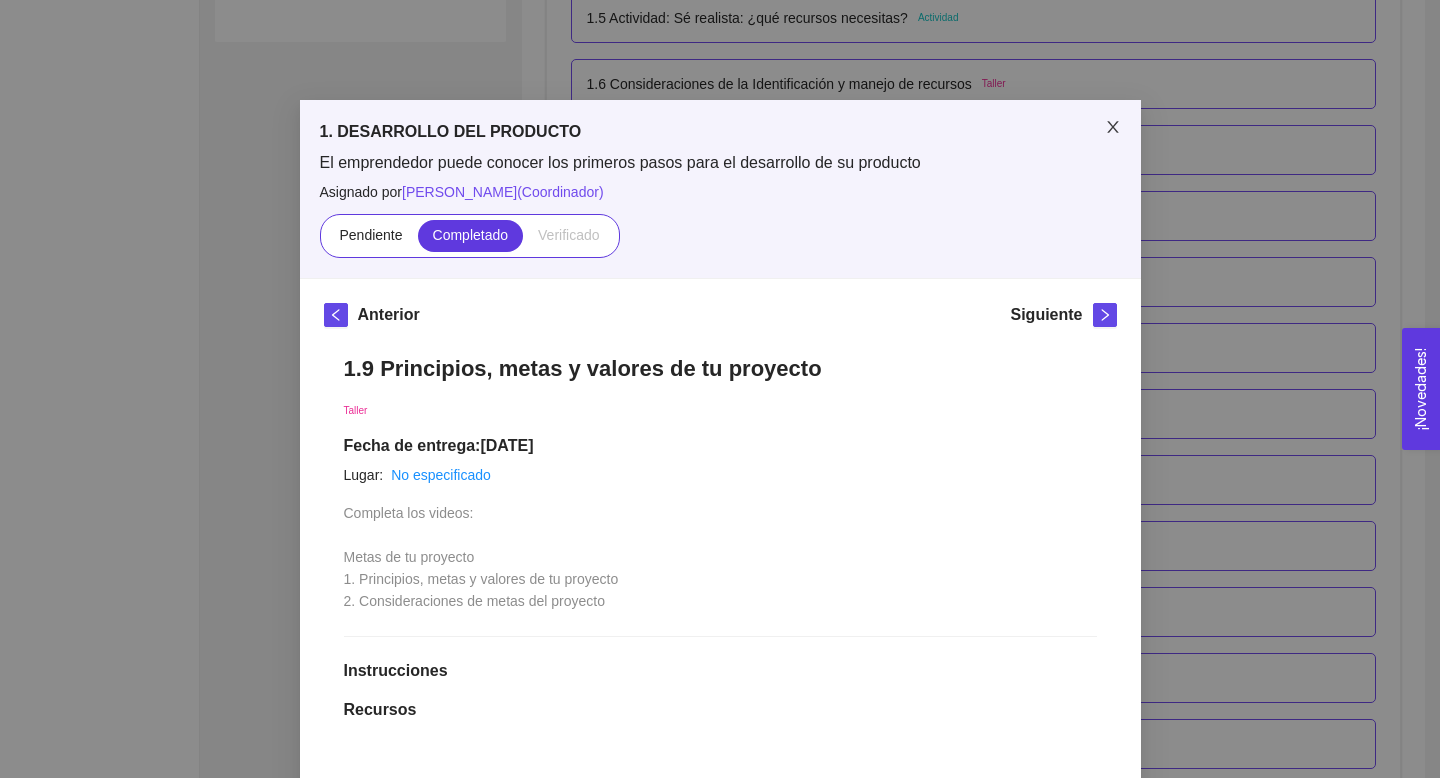 click 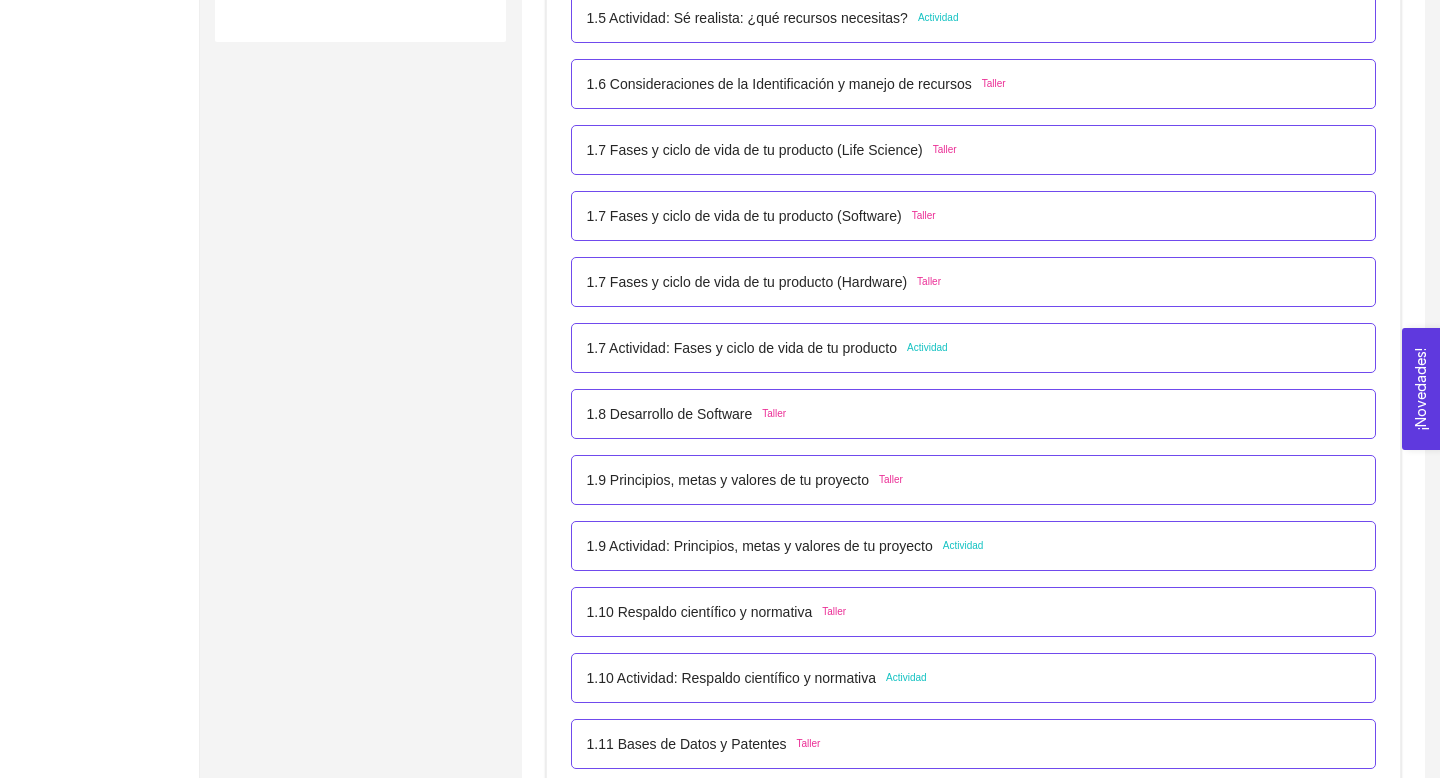 click on "Actividad" at bounding box center (963, 546) 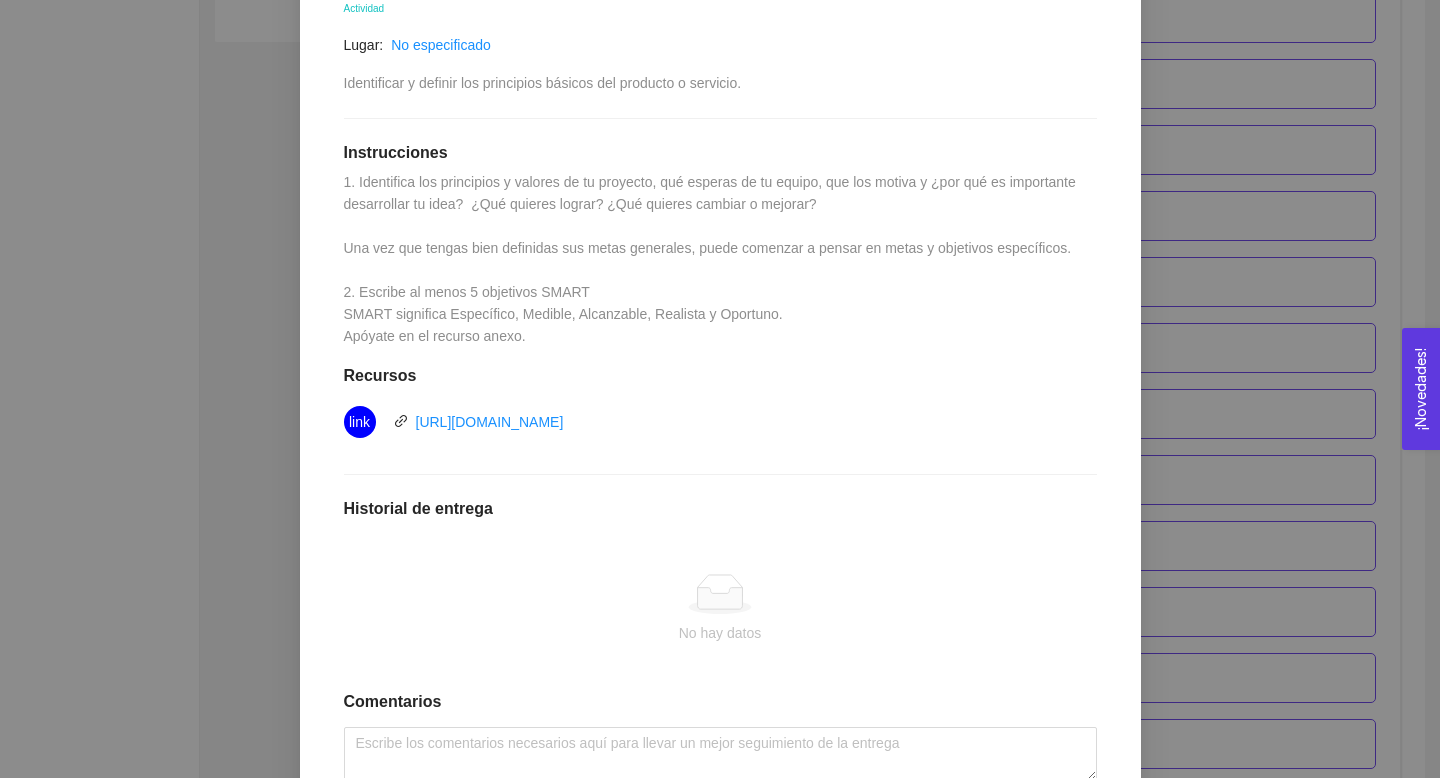 scroll, scrollTop: 408, scrollLeft: 0, axis: vertical 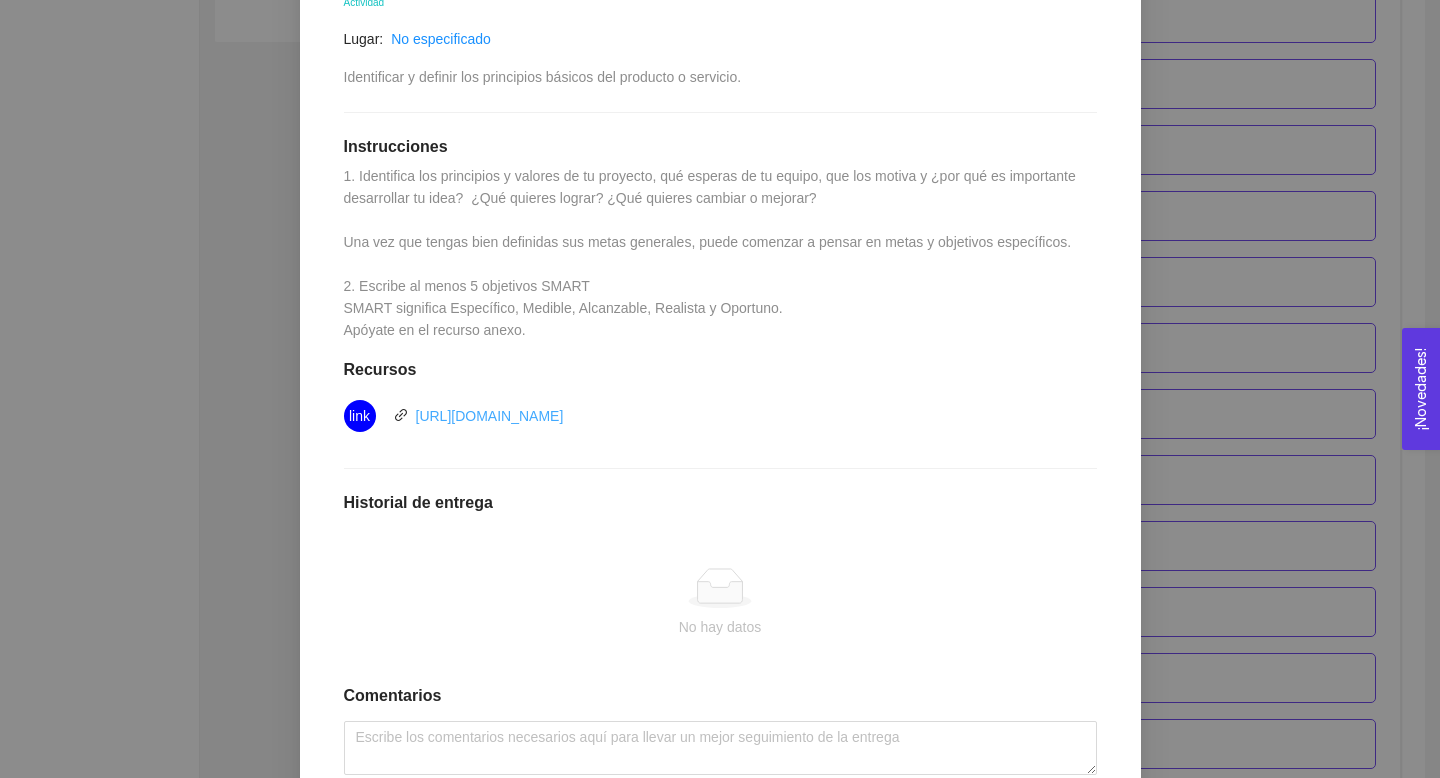 click on "[URL][DOMAIN_NAME]" at bounding box center [490, 416] 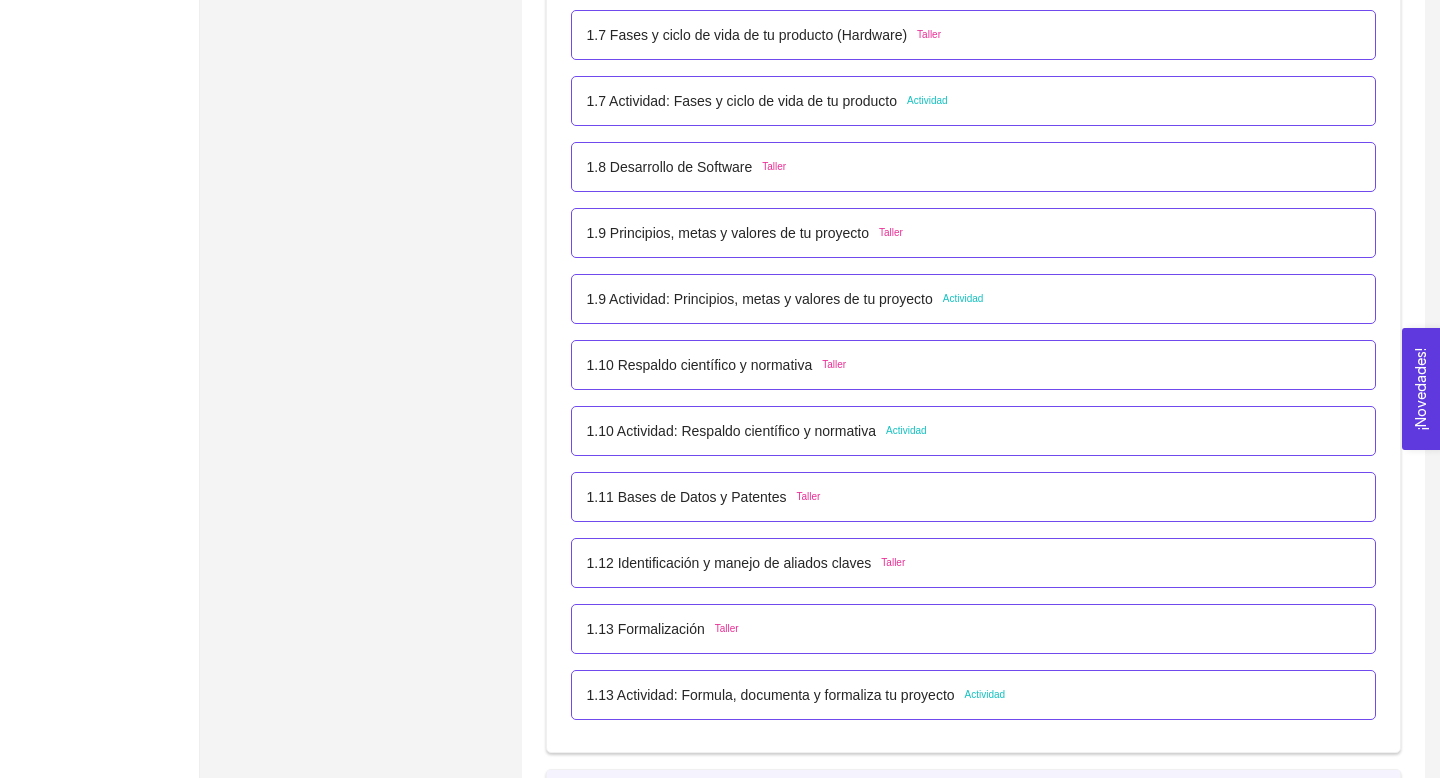 scroll, scrollTop: 1171, scrollLeft: 0, axis: vertical 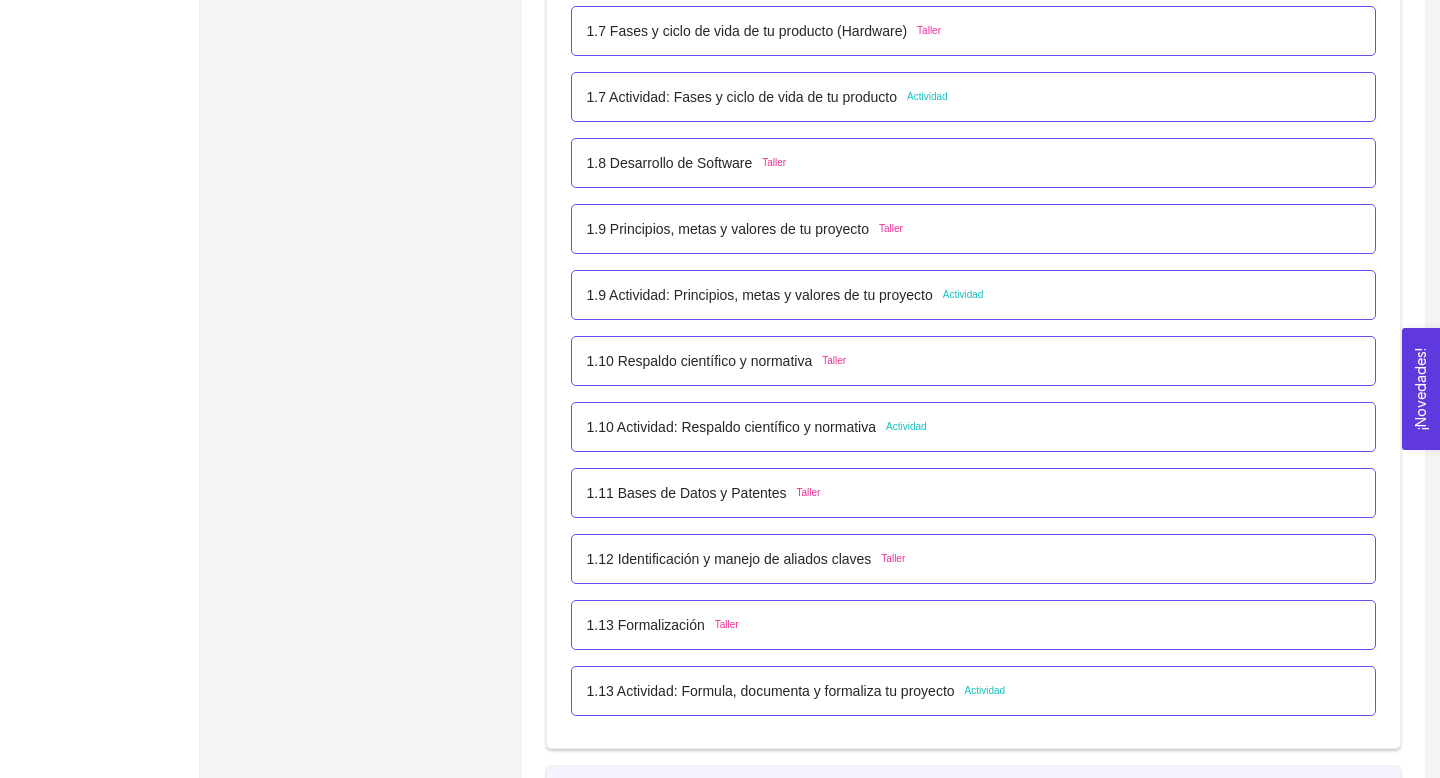click on "Actividad" at bounding box center (906, 427) 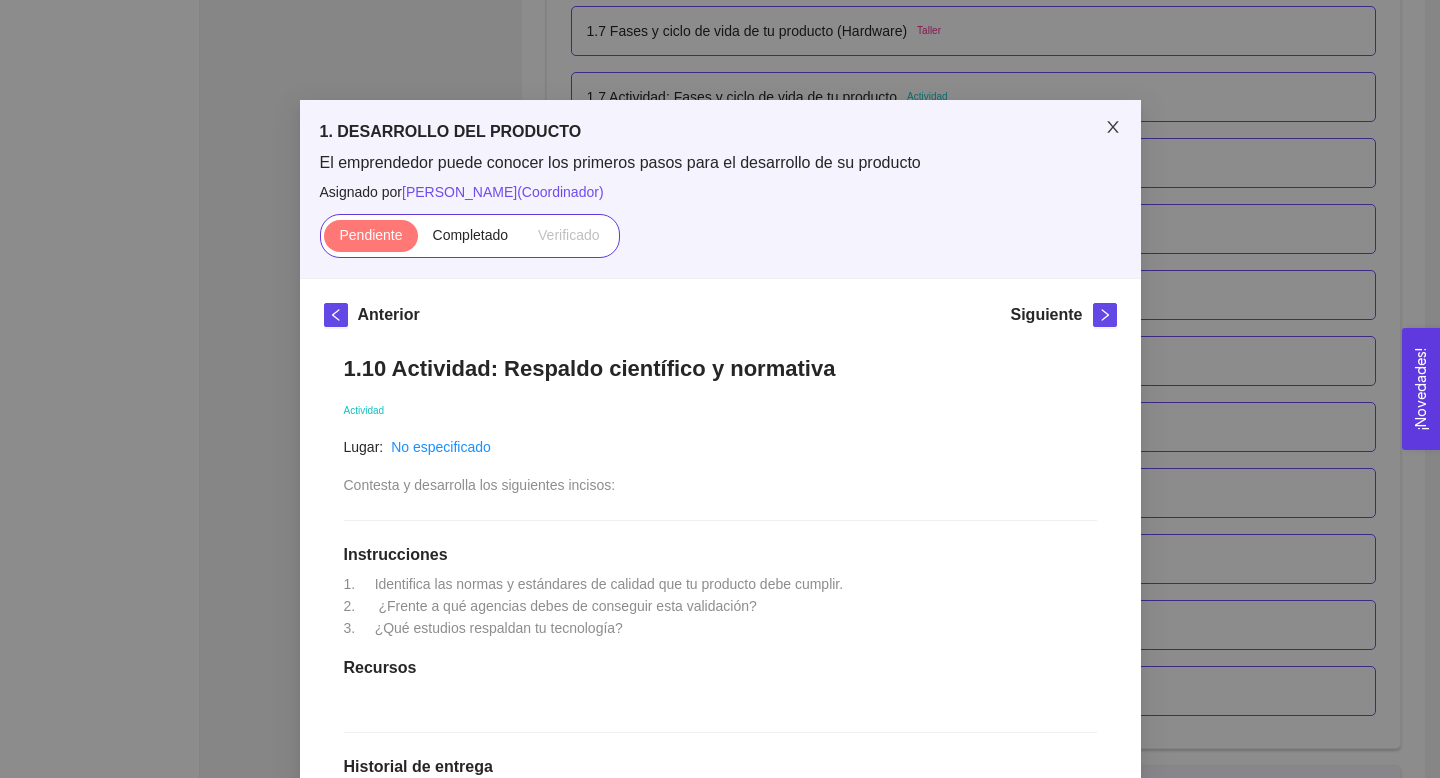 click 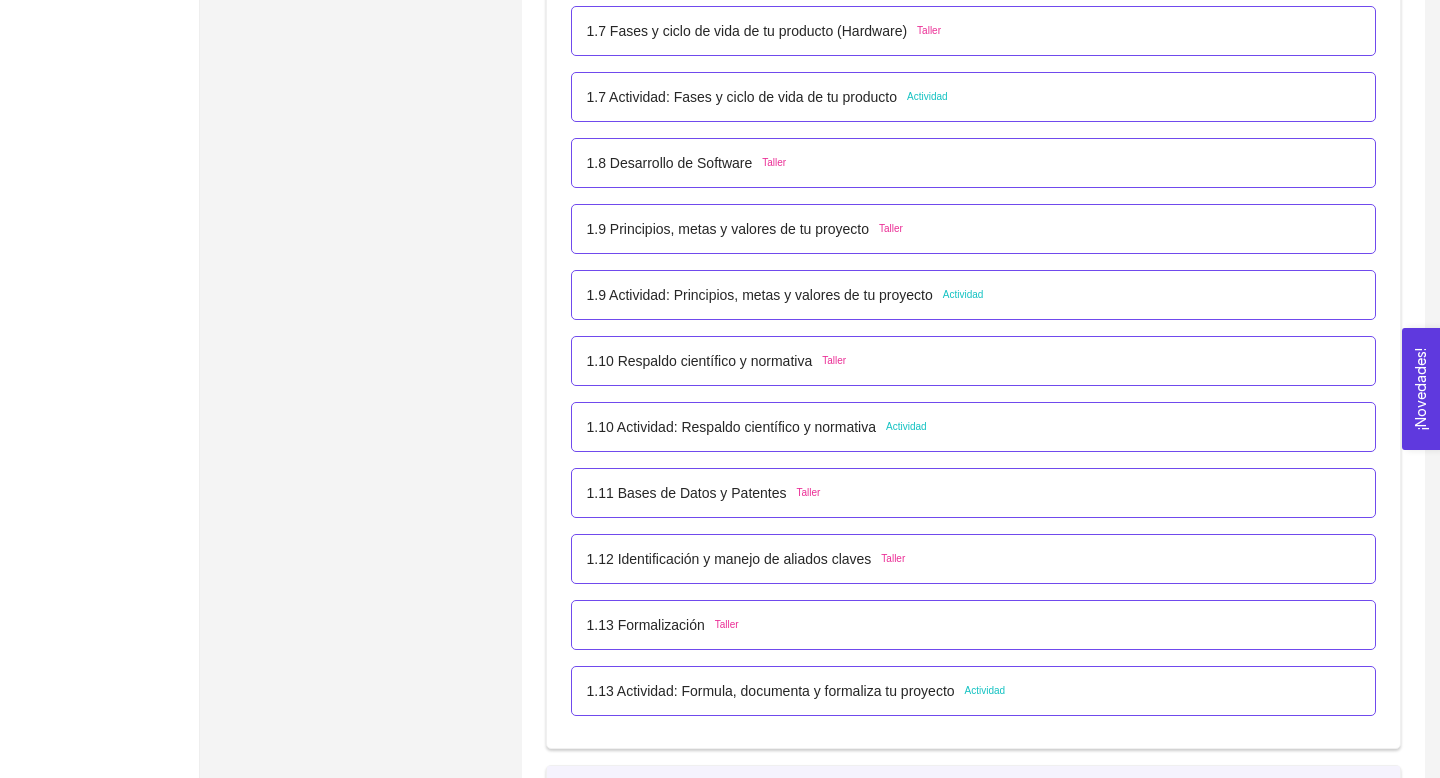 click on "Actividad" at bounding box center (963, 295) 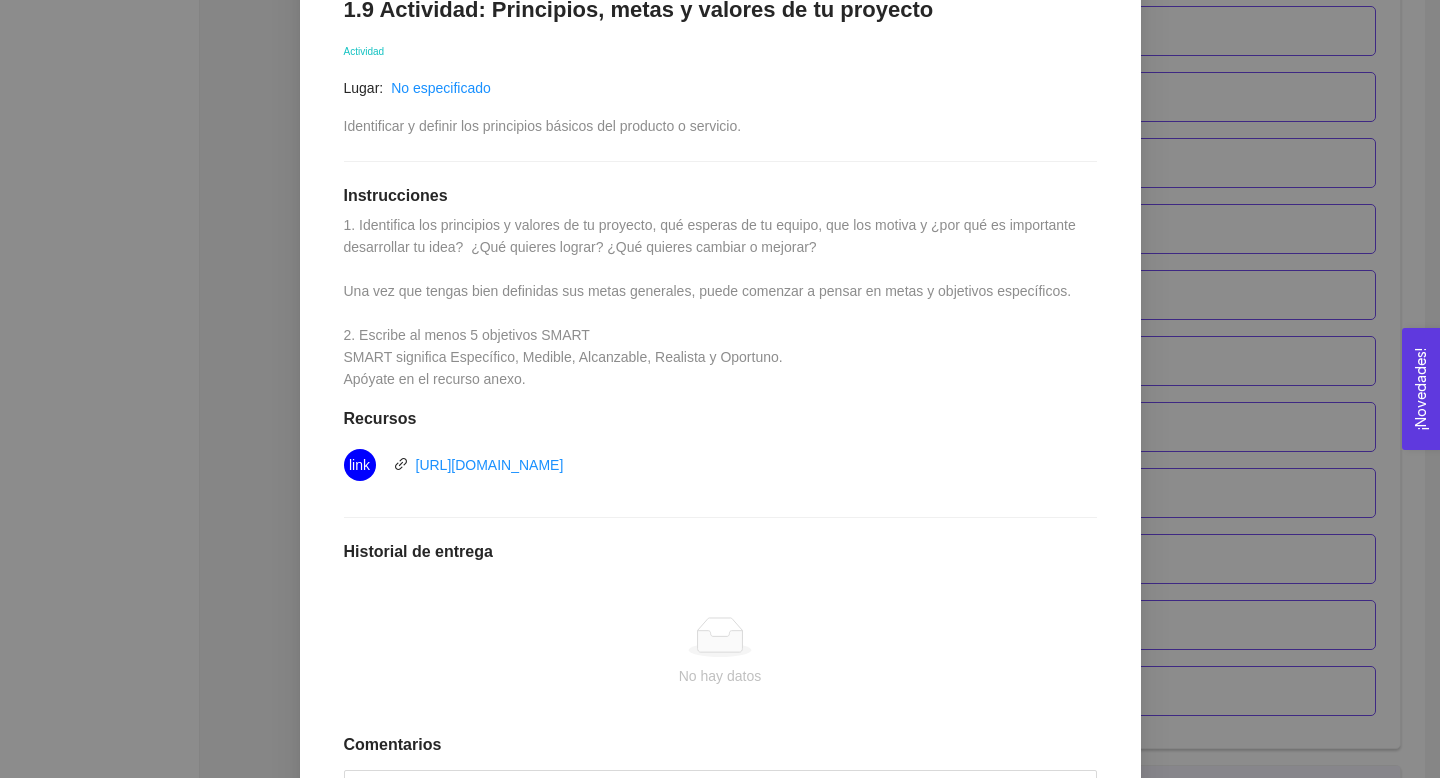 scroll, scrollTop: 374, scrollLeft: 0, axis: vertical 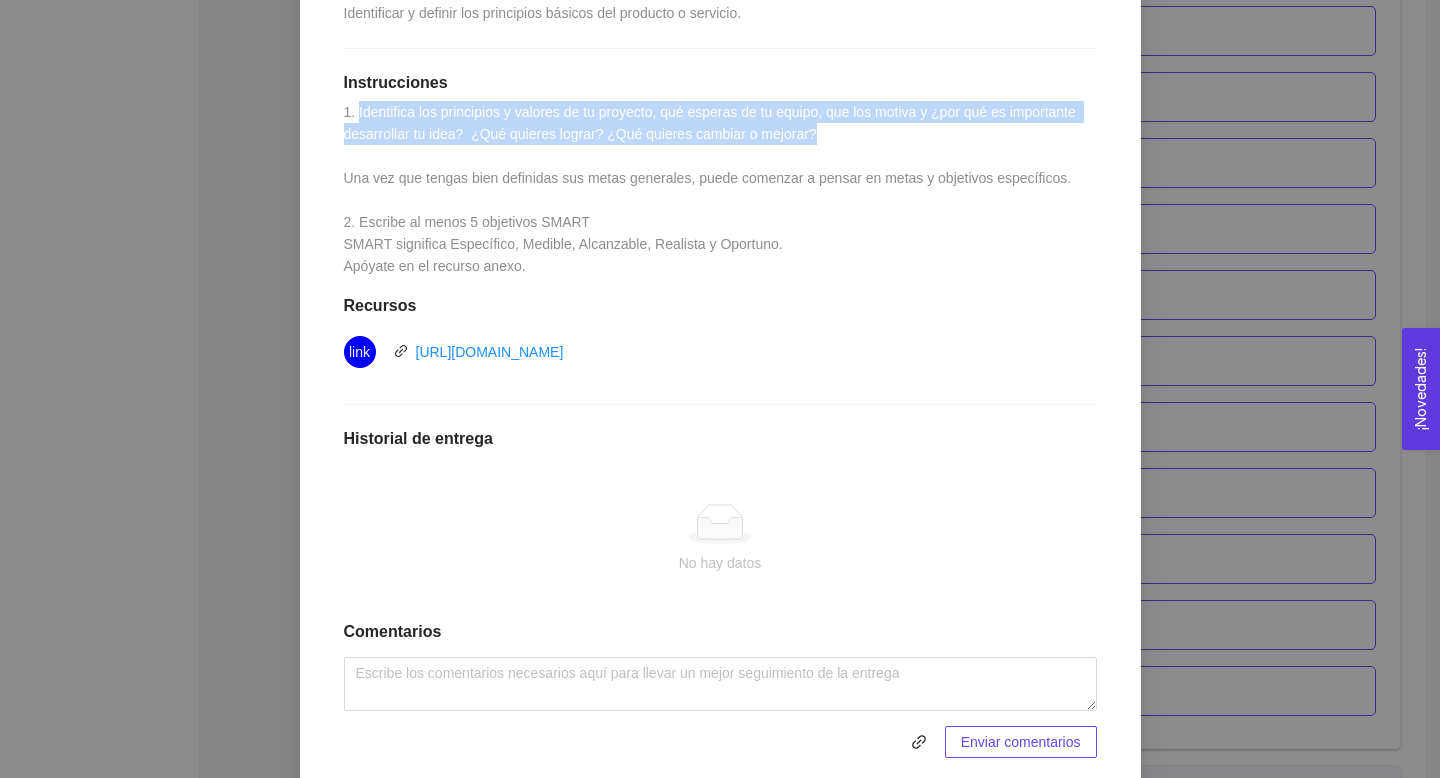 drag, startPoint x: 358, startPoint y: 110, endPoint x: 906, endPoint y: 130, distance: 548.36487 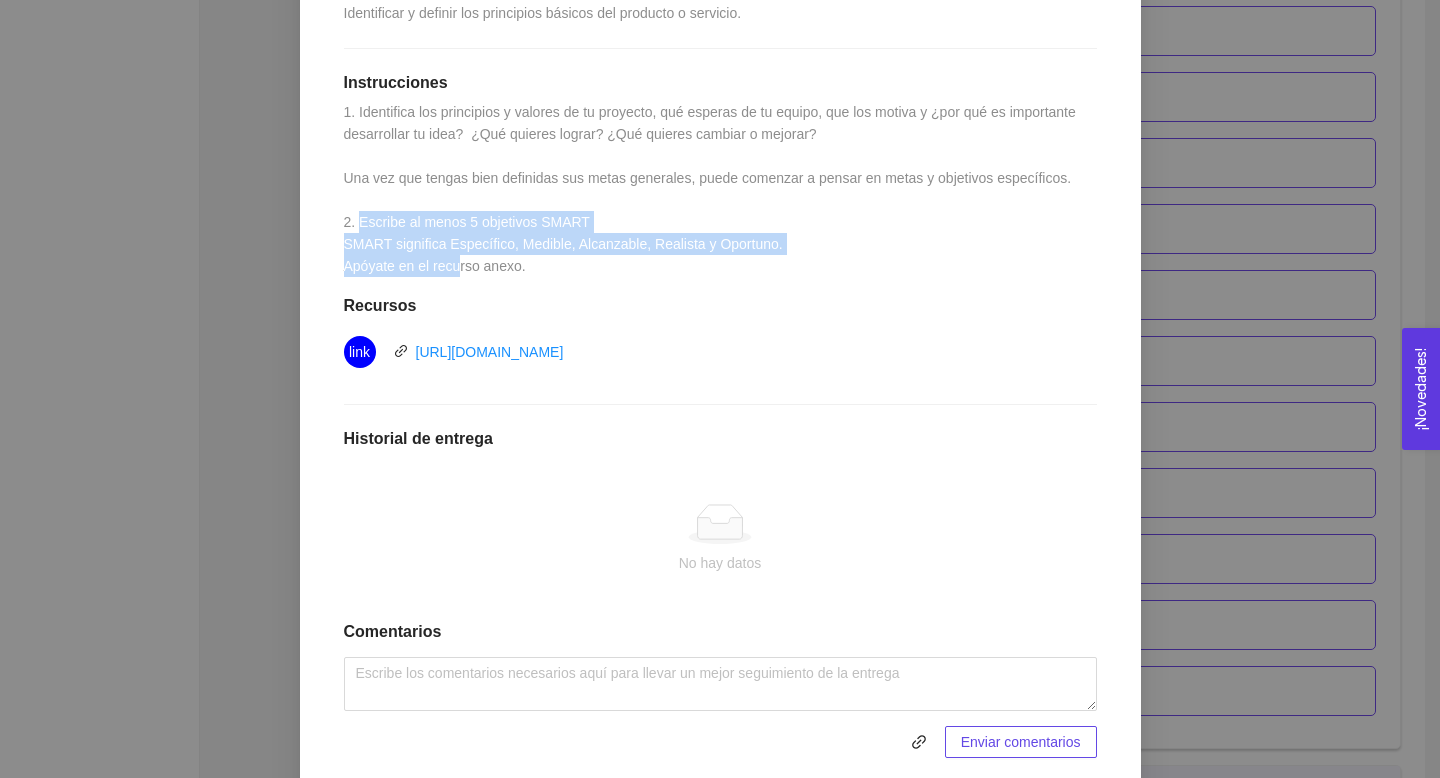 drag, startPoint x: 360, startPoint y: 218, endPoint x: 462, endPoint y: 268, distance: 113.59577 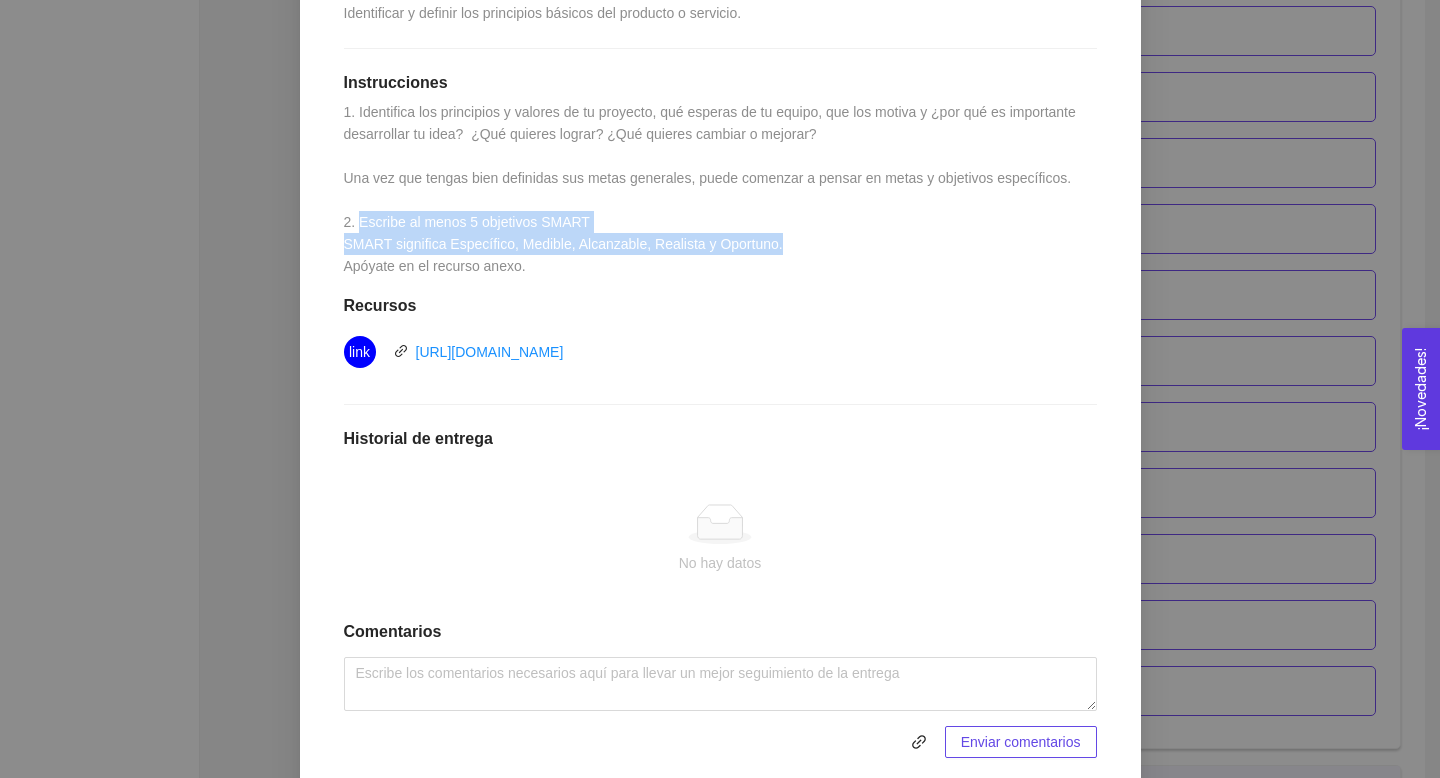 drag, startPoint x: 360, startPoint y: 222, endPoint x: 834, endPoint y: 243, distance: 474.46497 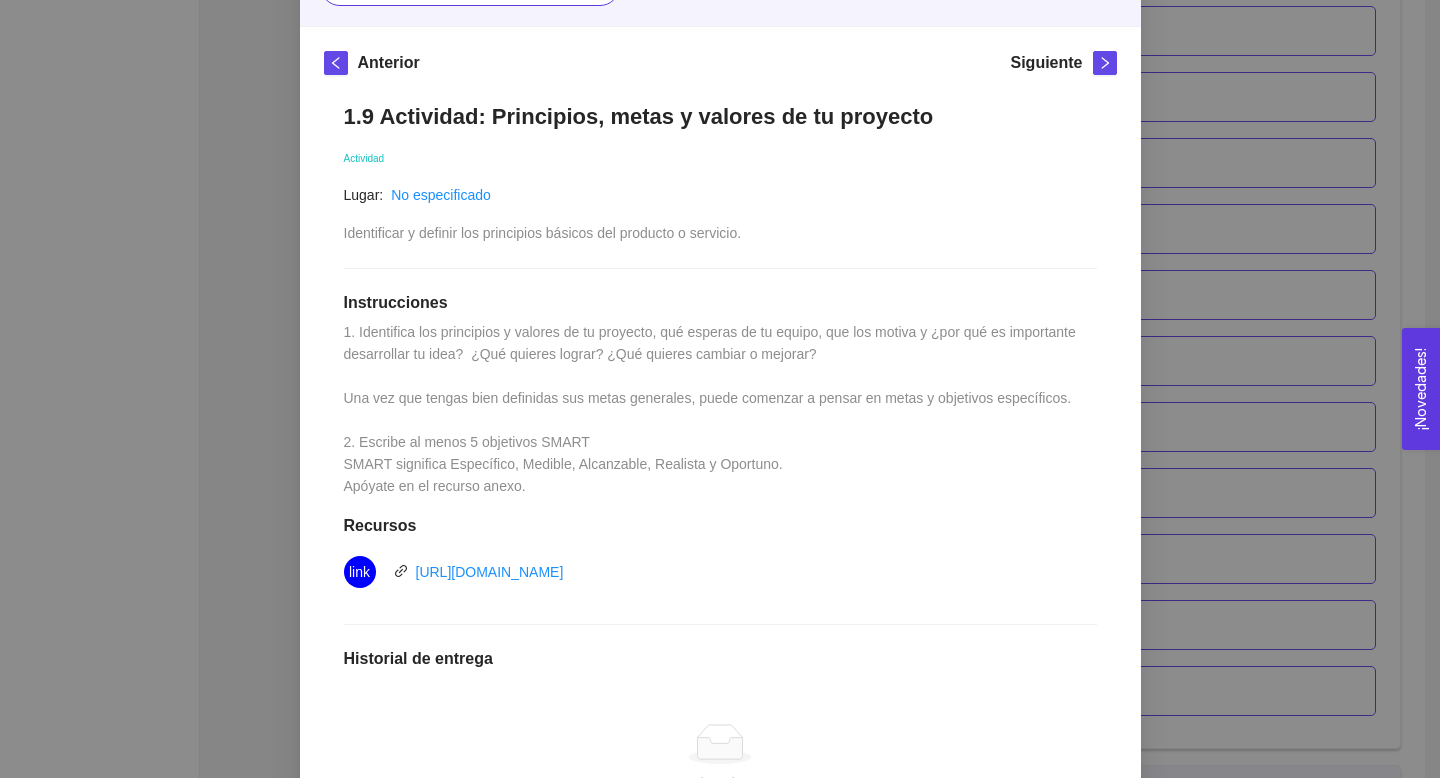 scroll, scrollTop: 258, scrollLeft: 0, axis: vertical 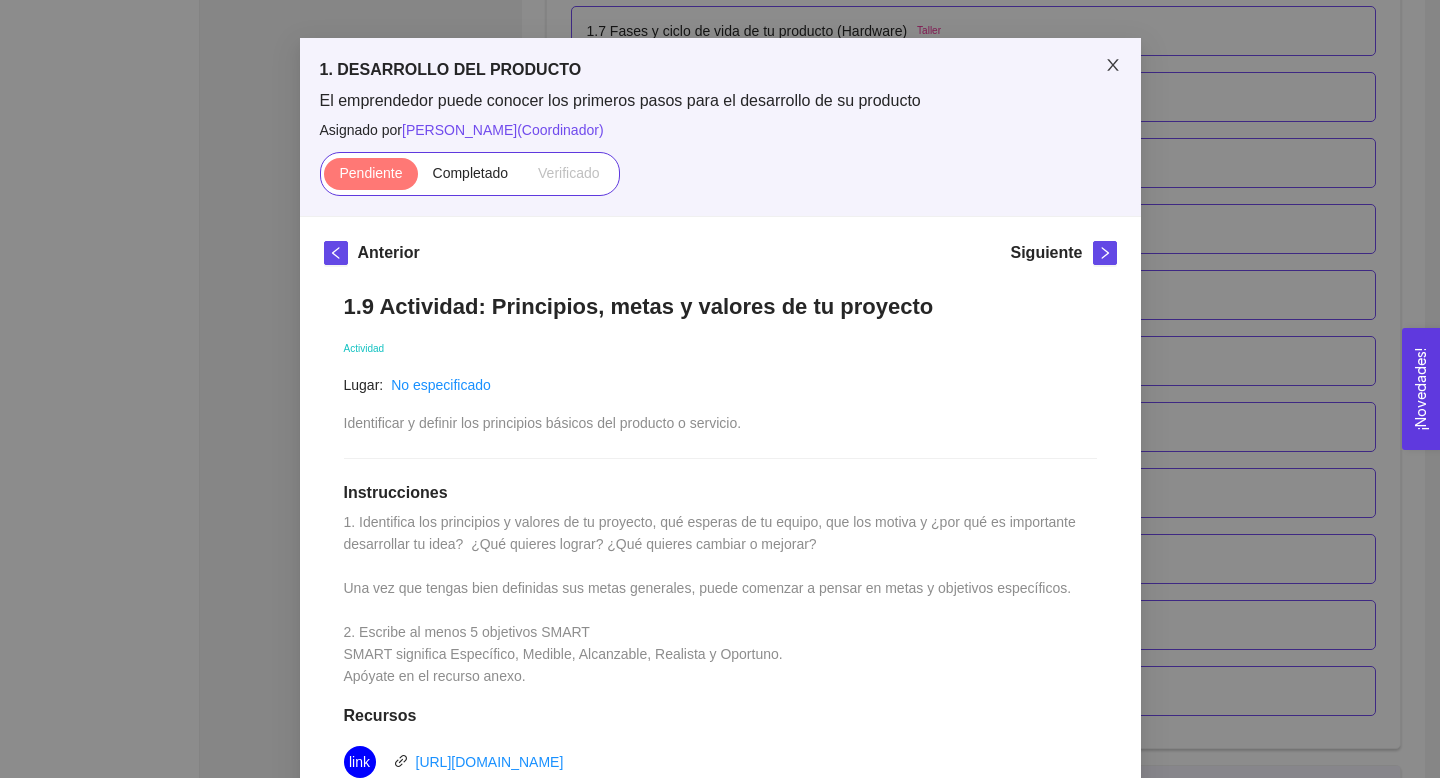 click 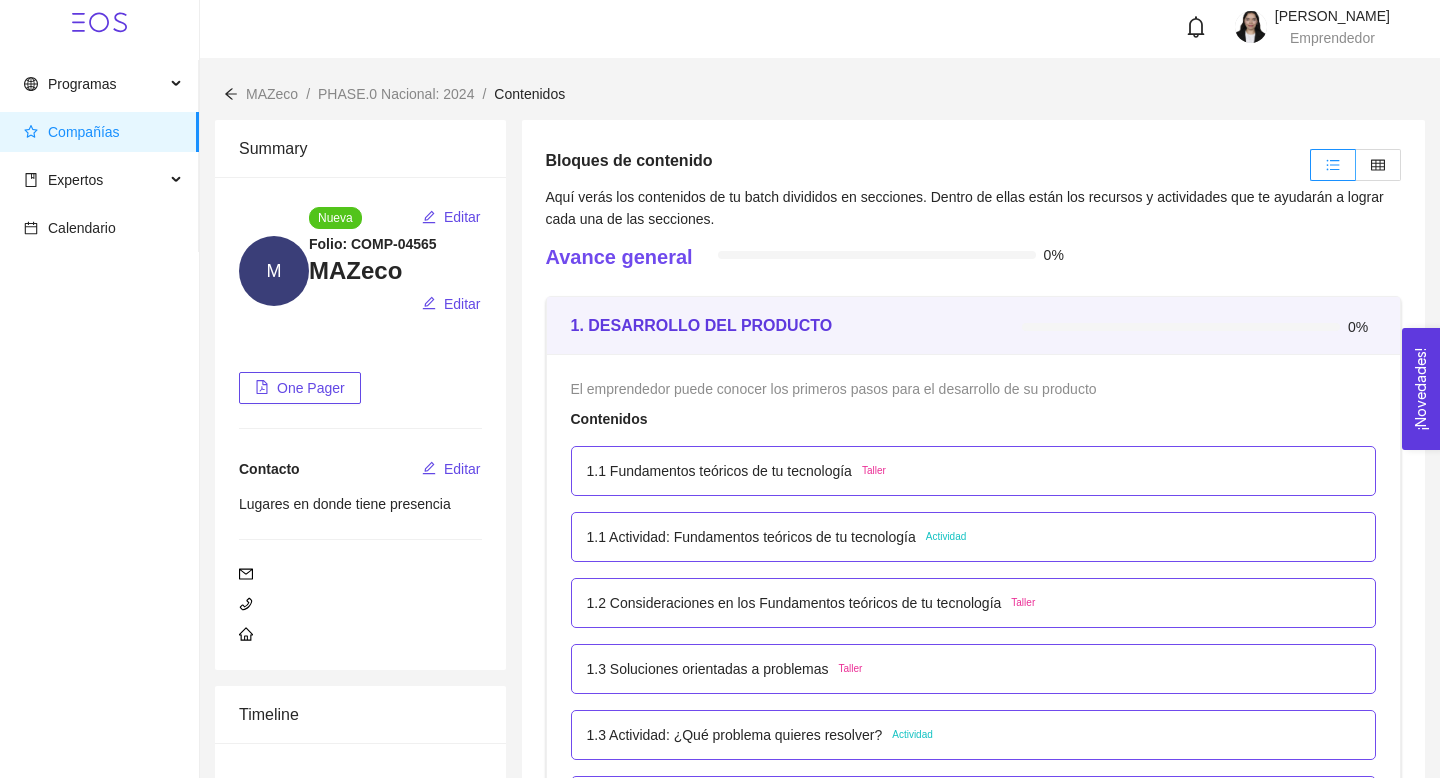 scroll, scrollTop: 0, scrollLeft: 0, axis: both 